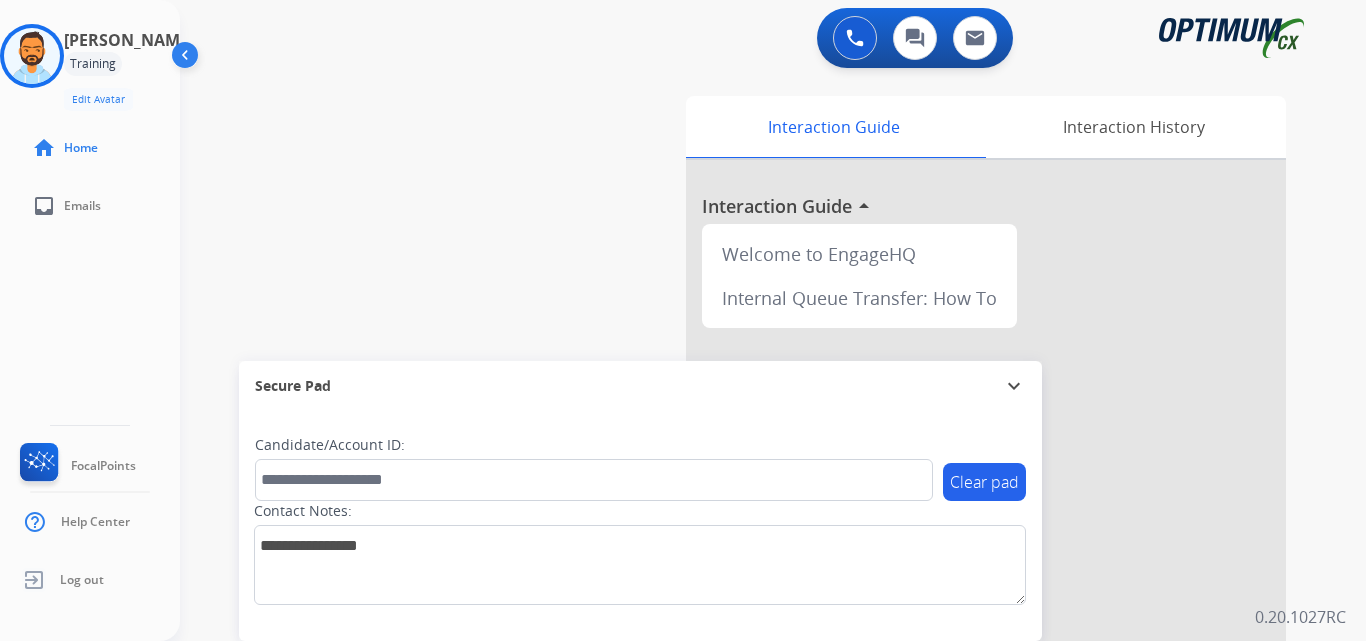 scroll, scrollTop: 0, scrollLeft: 0, axis: both 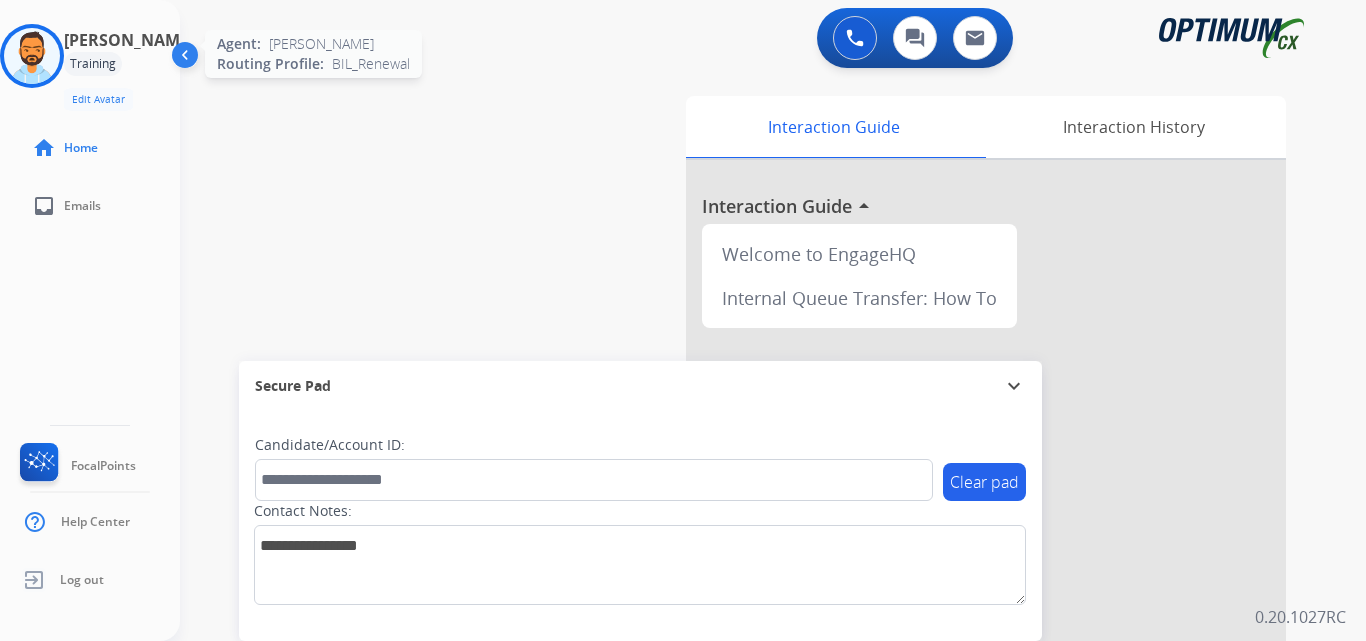 click at bounding box center (32, 56) 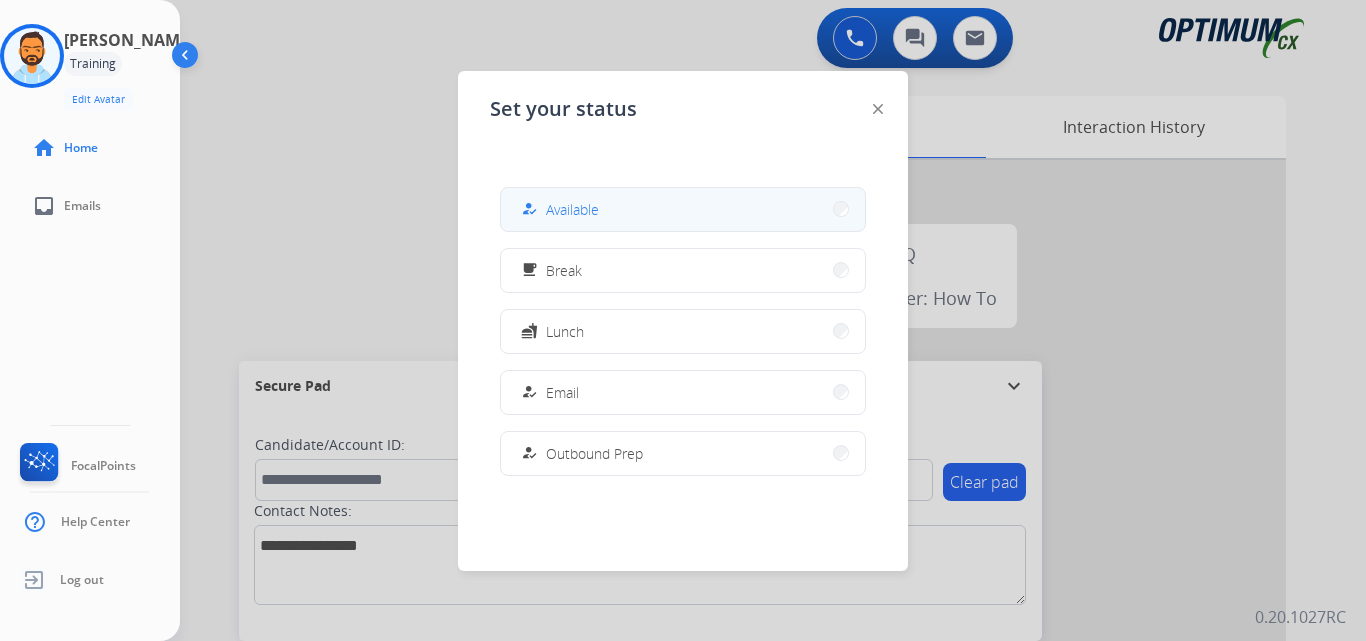 click on "Available" at bounding box center (572, 209) 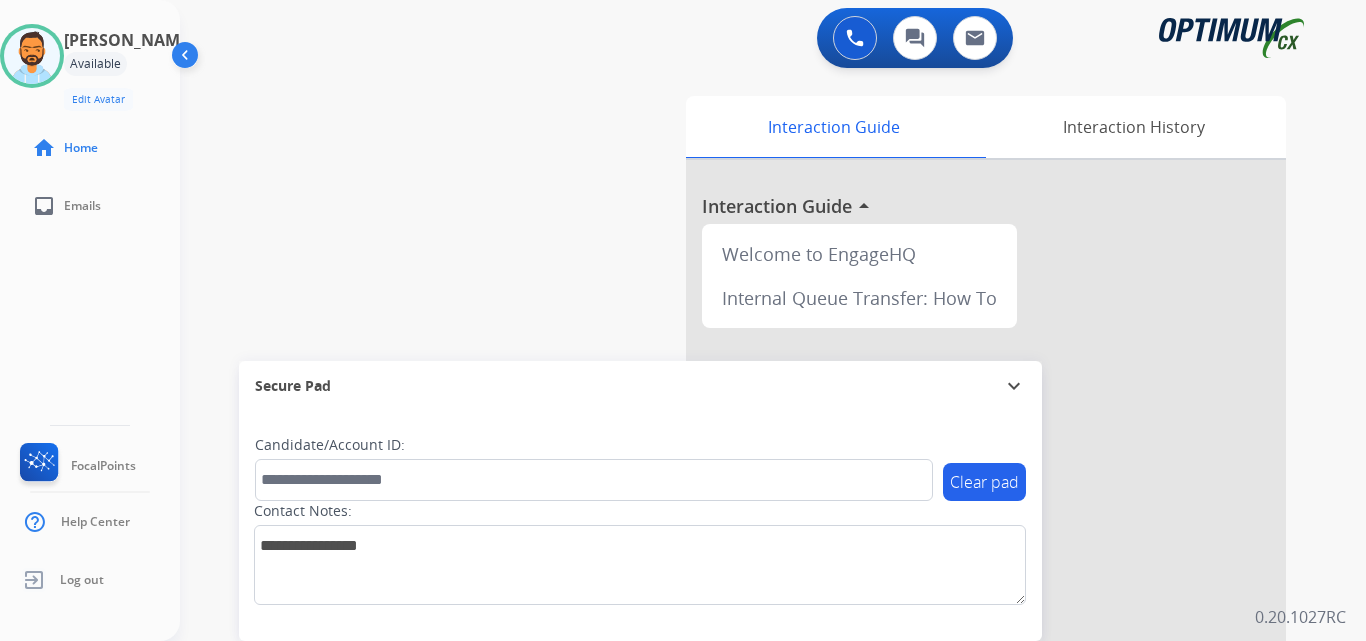 click on "swap_horiz Break voice bridge close_fullscreen Connect 3-Way Call merge_type Separate 3-Way Call  Interaction Guide   Interaction History  Interaction Guide arrow_drop_up  Welcome to EngageHQ   Internal Queue Transfer: How To  Secure Pad expand_more Clear pad Candidate/Account ID: Contact Notes:" at bounding box center [749, 489] 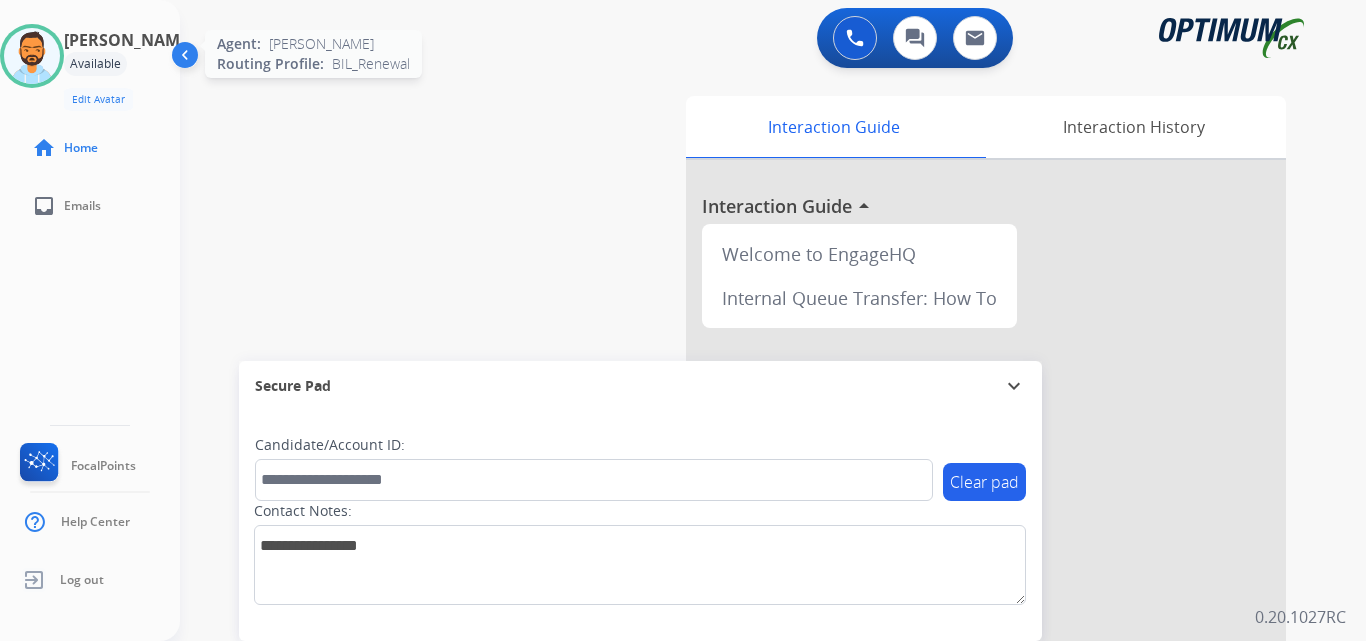 click at bounding box center [32, 56] 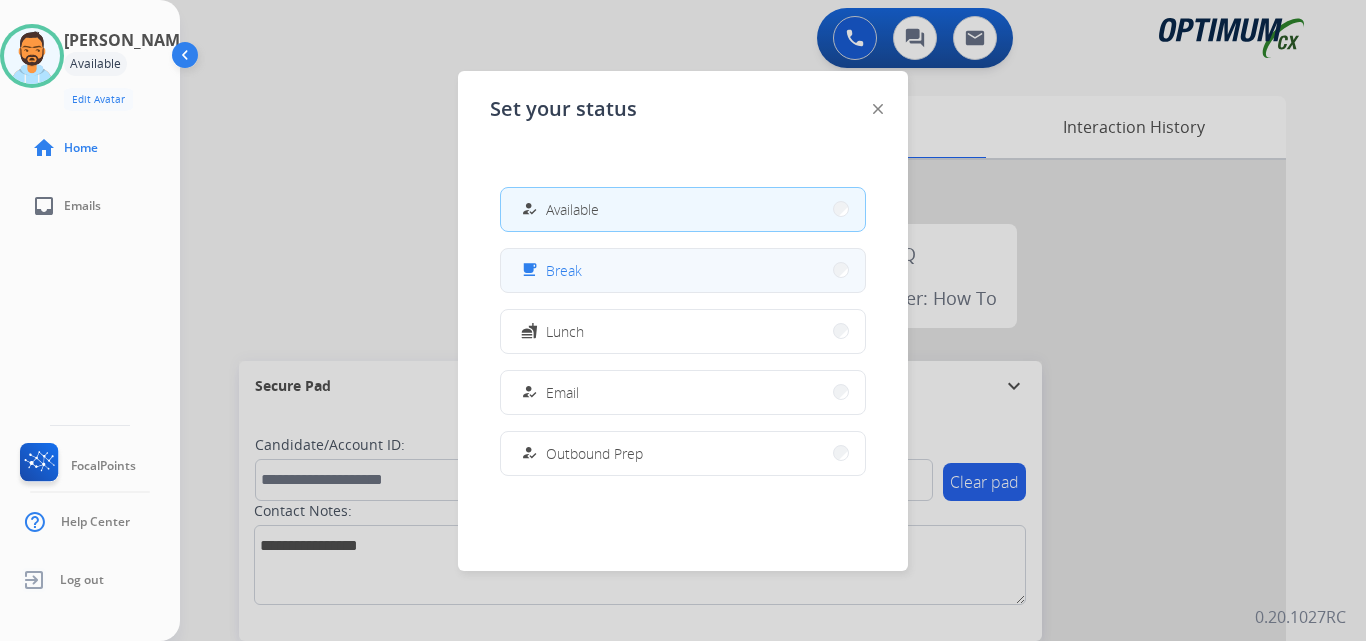 click on "free_breakfast Break" at bounding box center [683, 270] 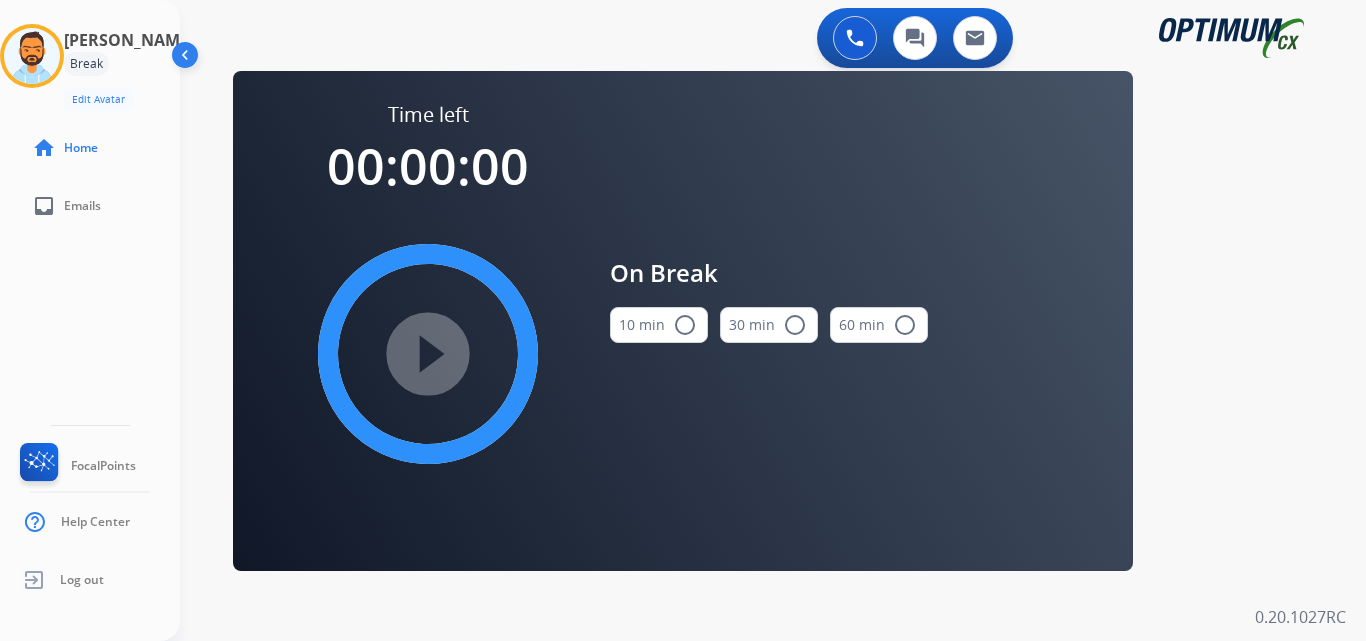 click on "10 min  radio_button_unchecked" at bounding box center [659, 325] 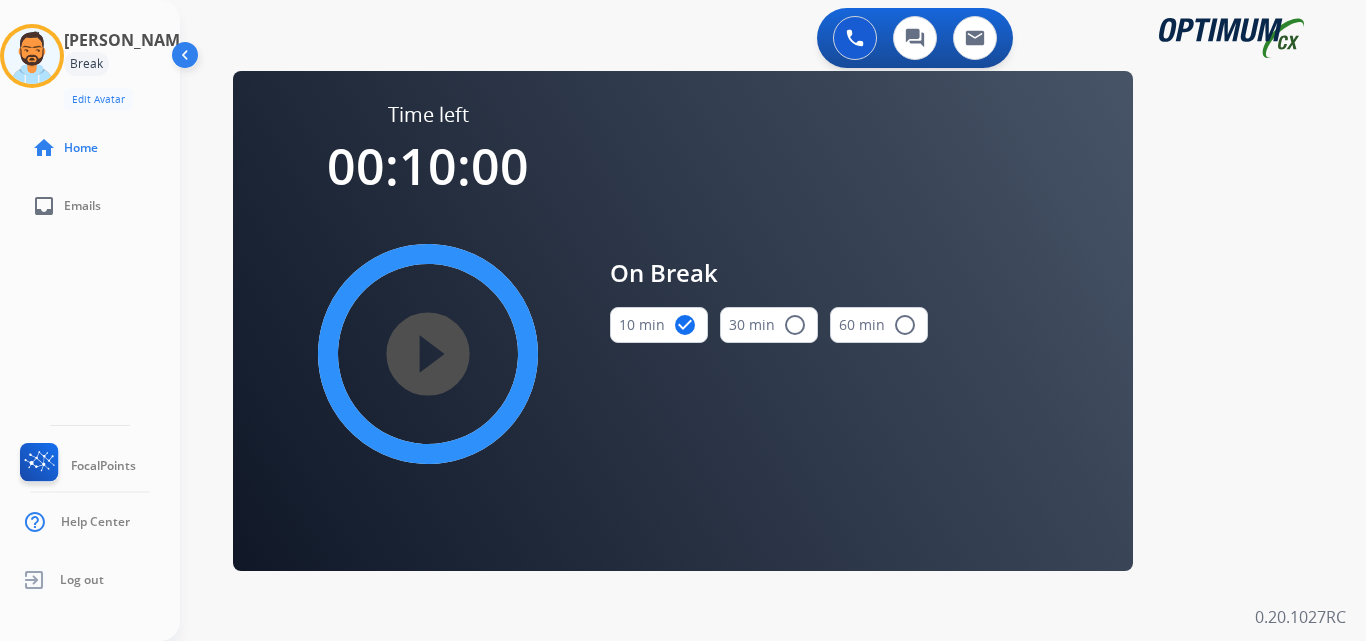 click on "play_circle_filled" at bounding box center [428, 354] 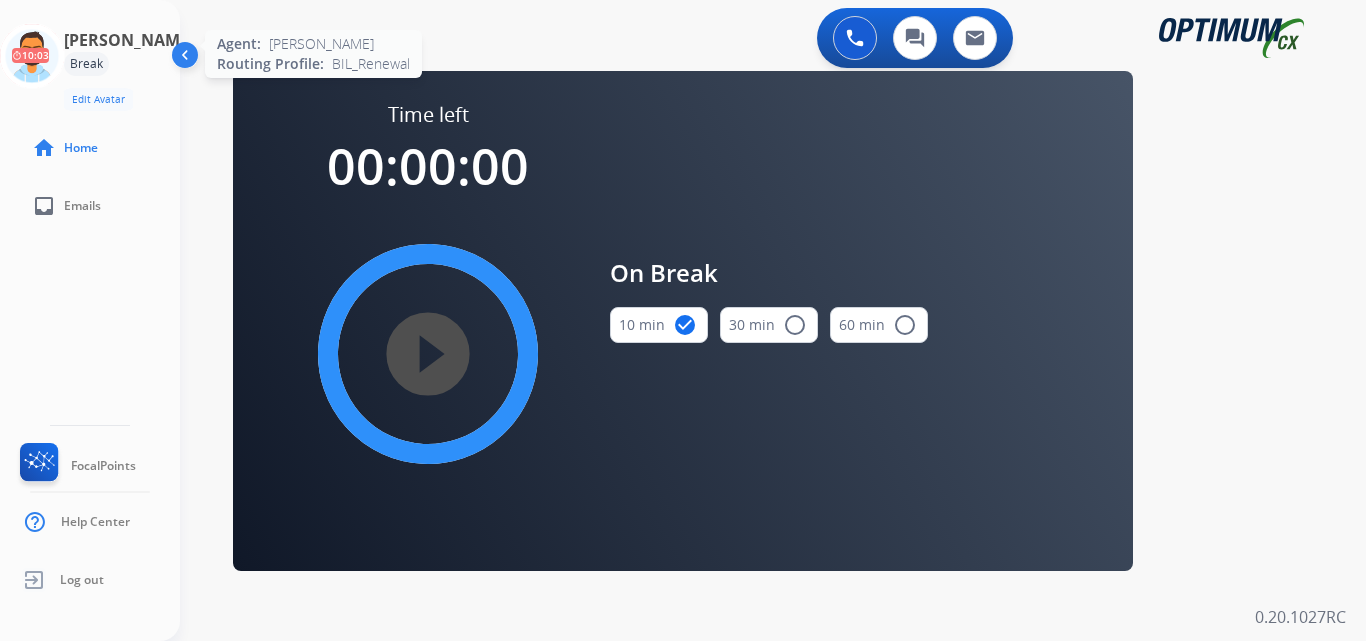click 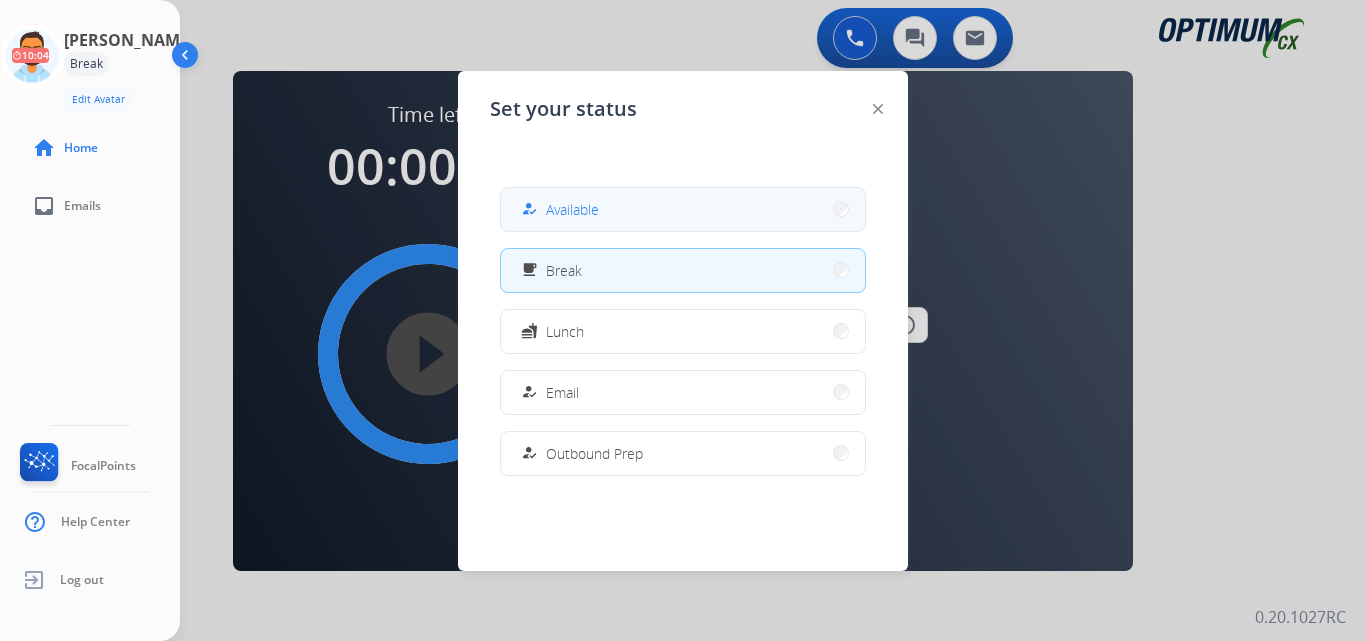 click on "how_to_reg Available" at bounding box center (683, 209) 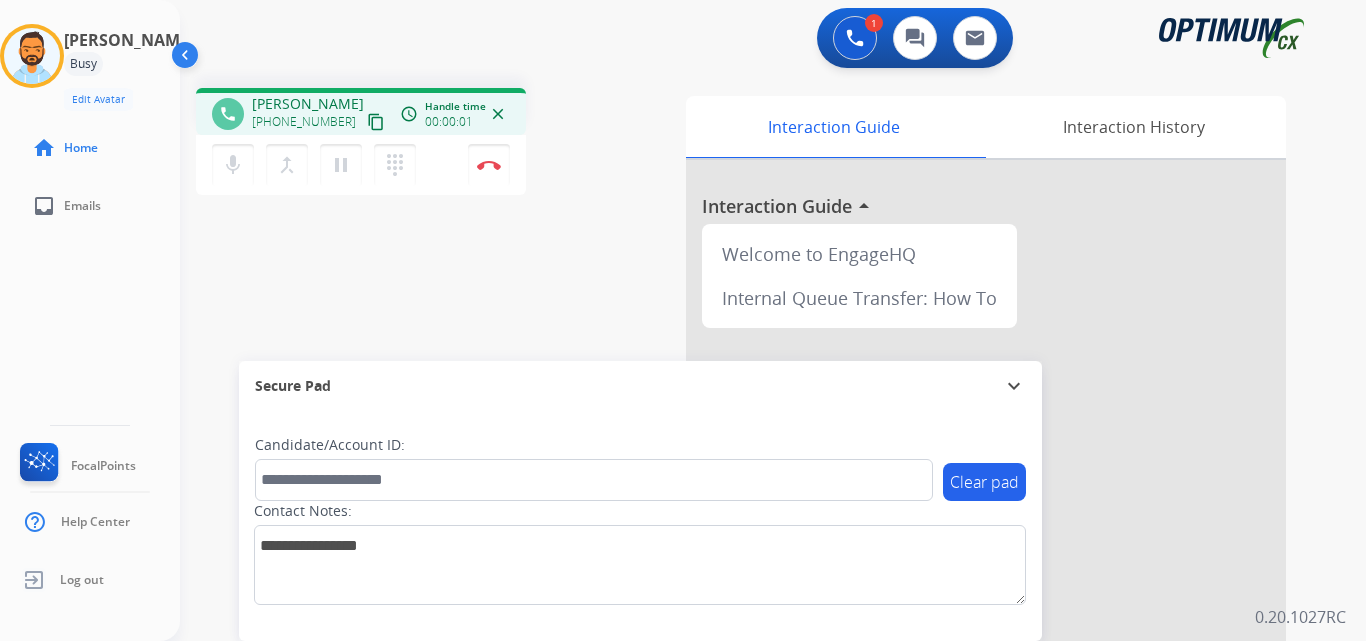 click on "content_copy" at bounding box center (376, 122) 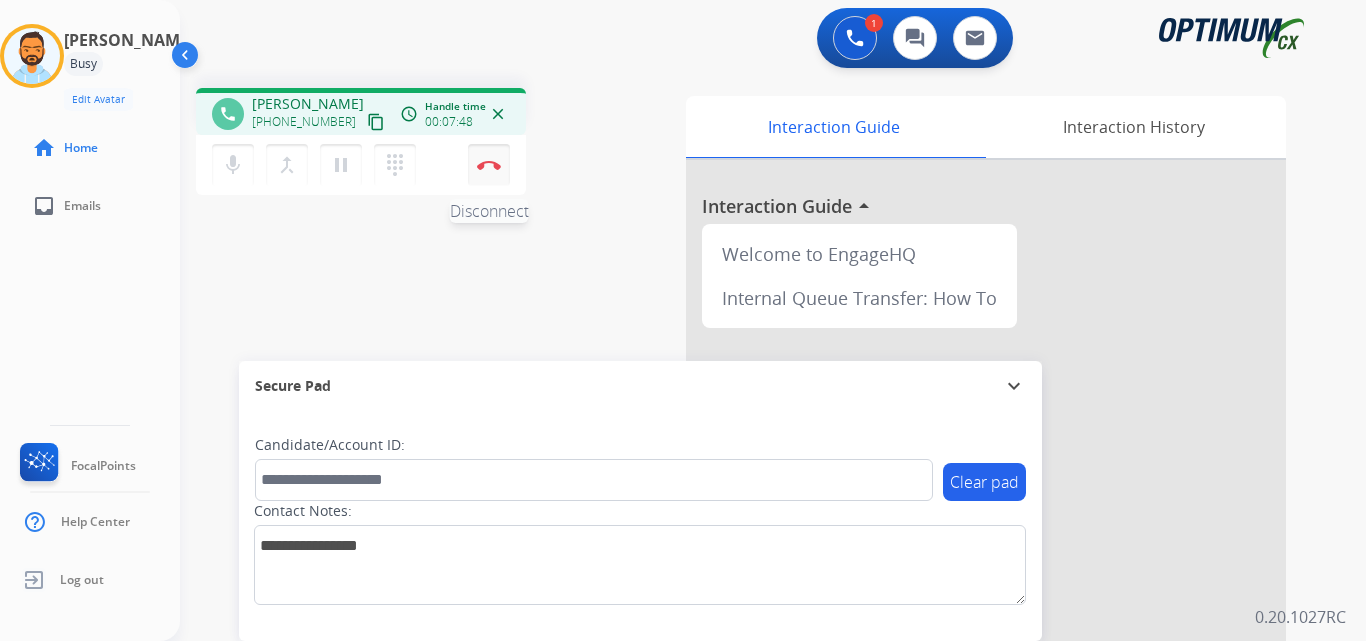 click at bounding box center [489, 165] 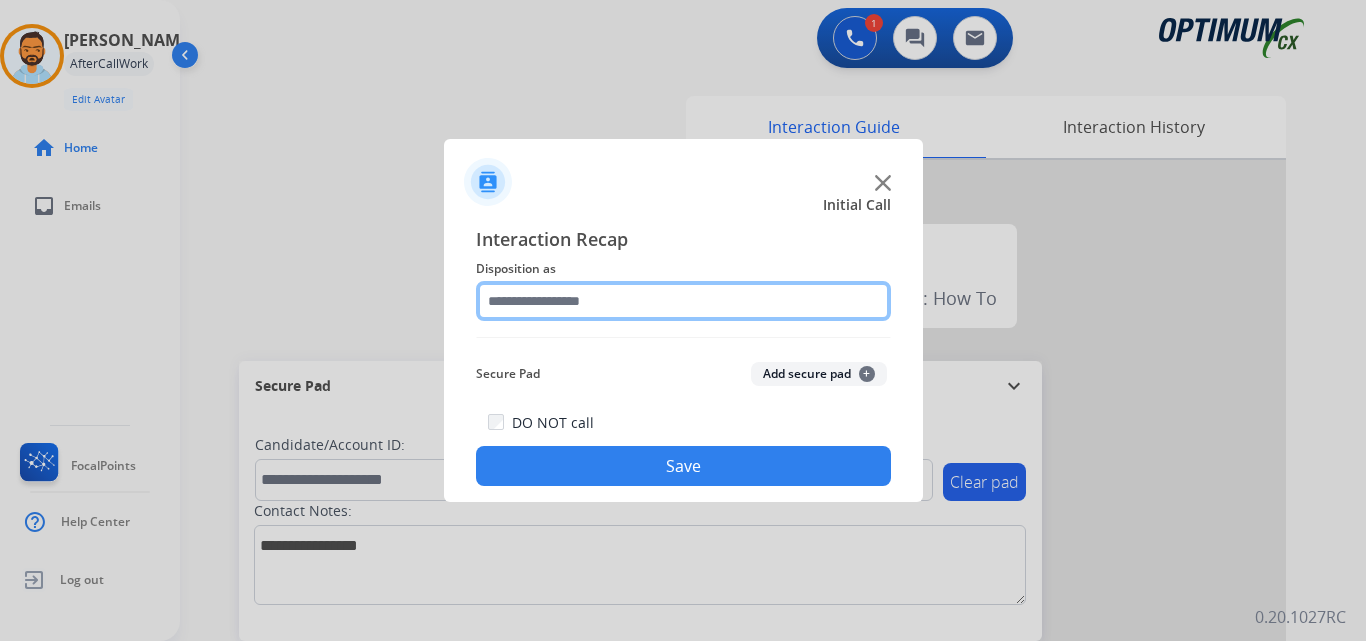 click 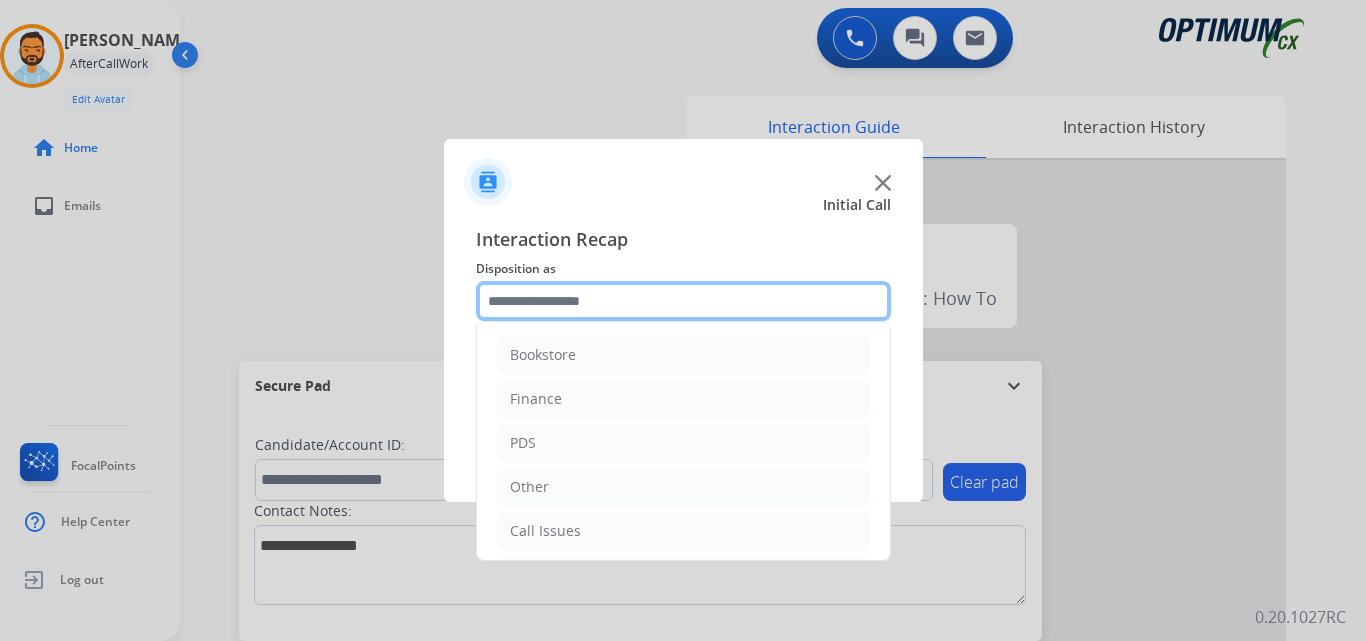 scroll, scrollTop: 136, scrollLeft: 0, axis: vertical 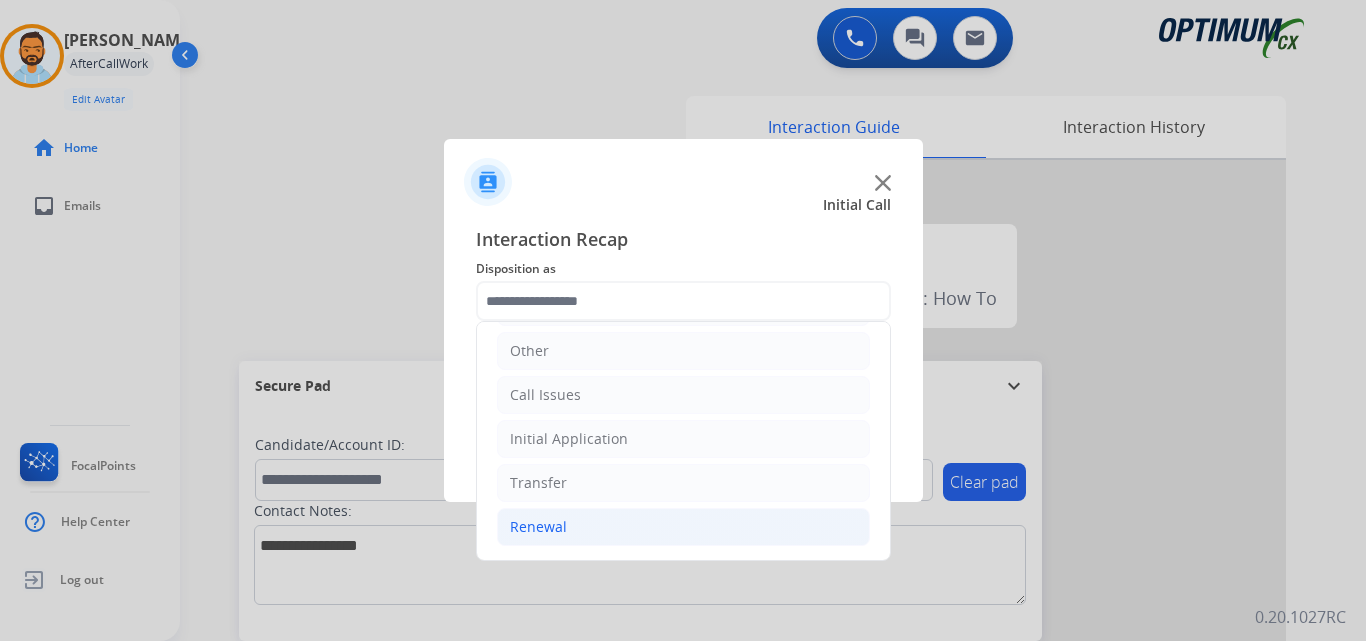 click on "Renewal" 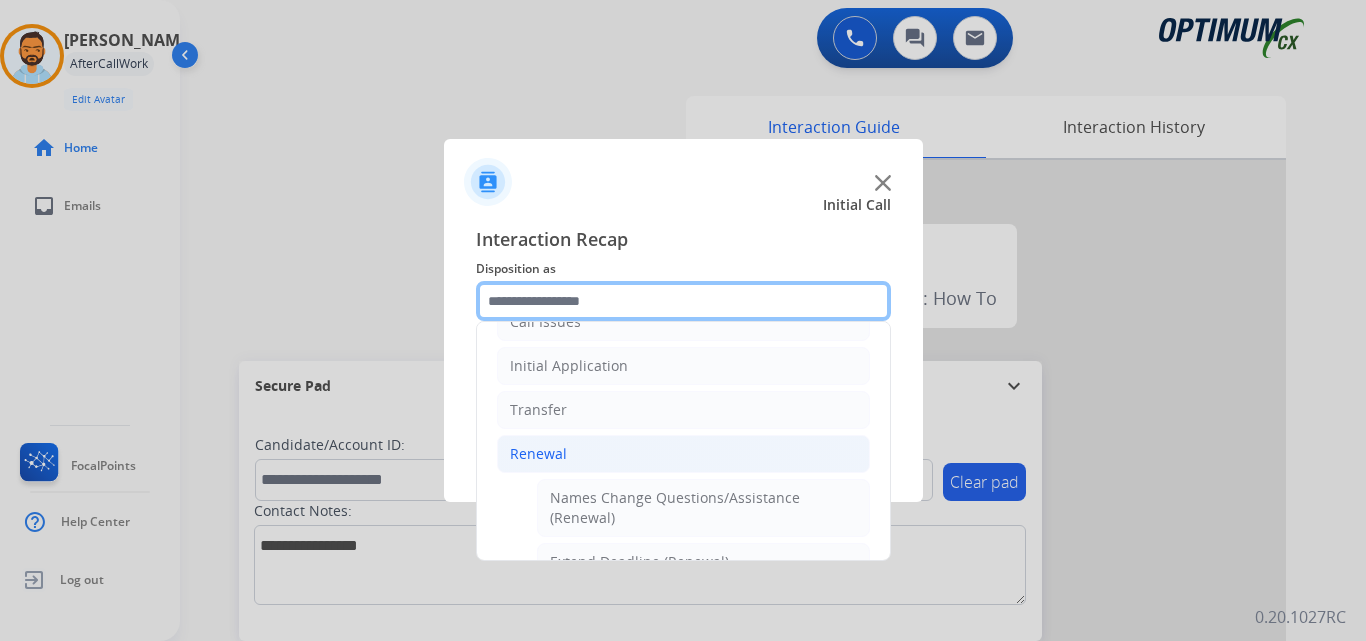 scroll, scrollTop: 0, scrollLeft: 0, axis: both 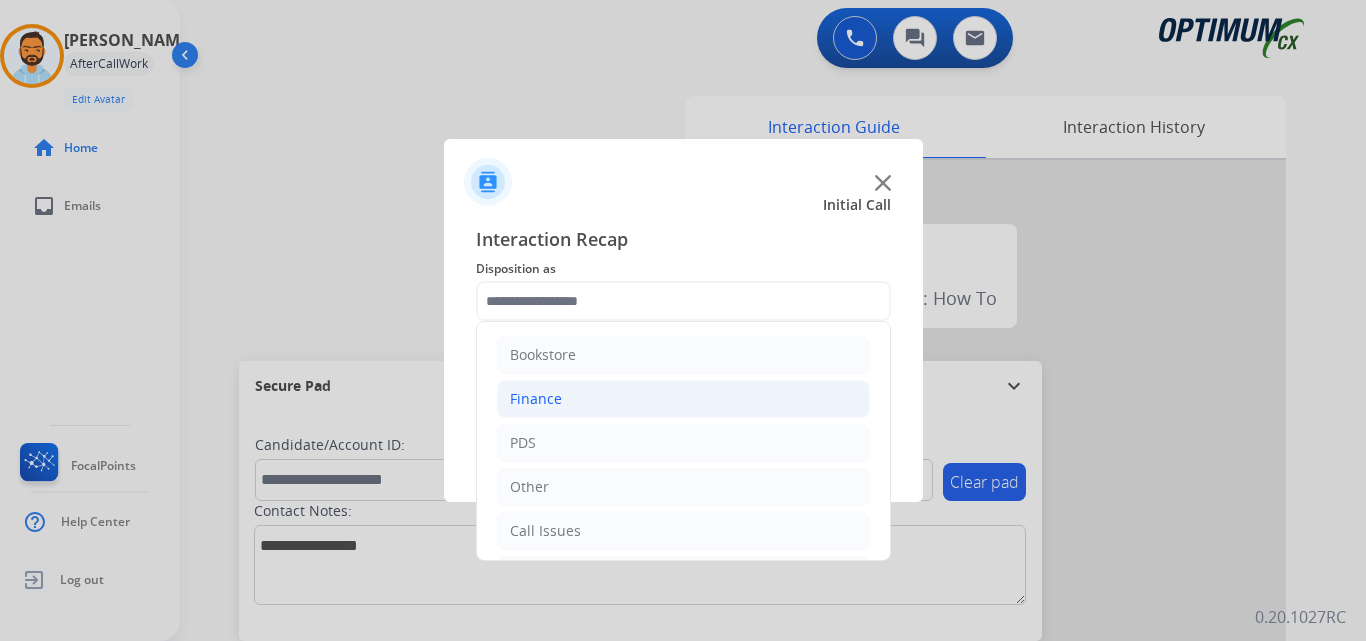 click on "Finance" 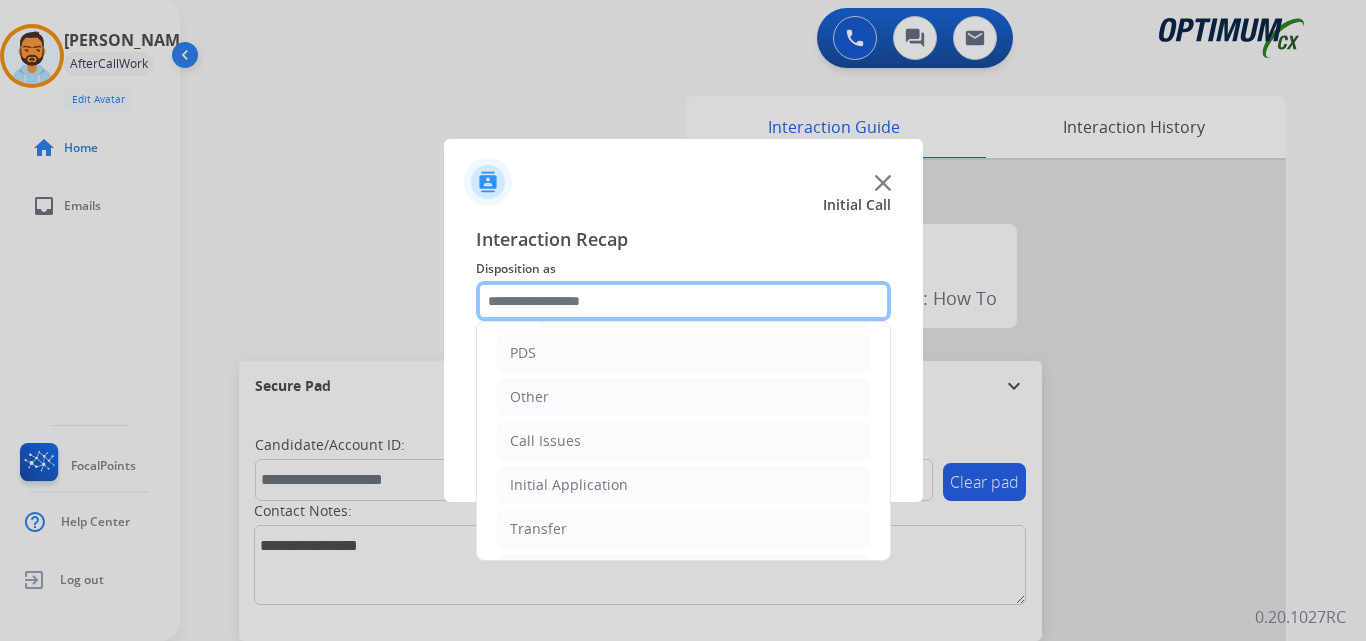 scroll, scrollTop: 267, scrollLeft: 0, axis: vertical 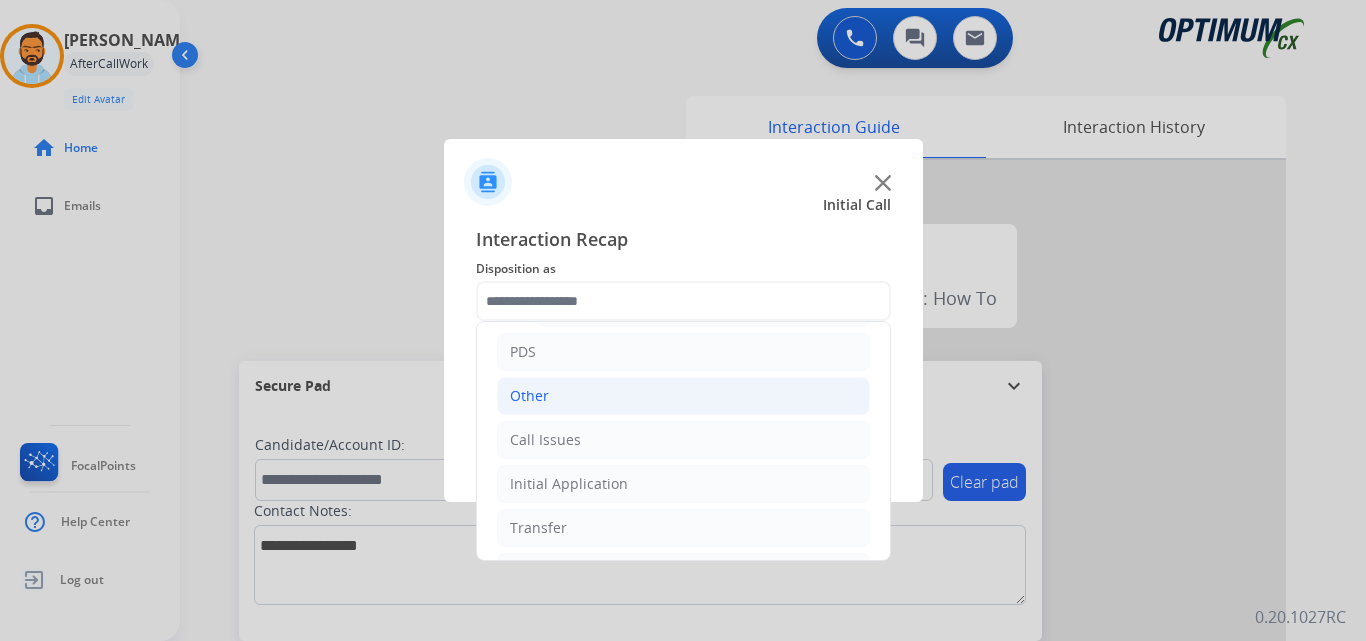 click on "Other" 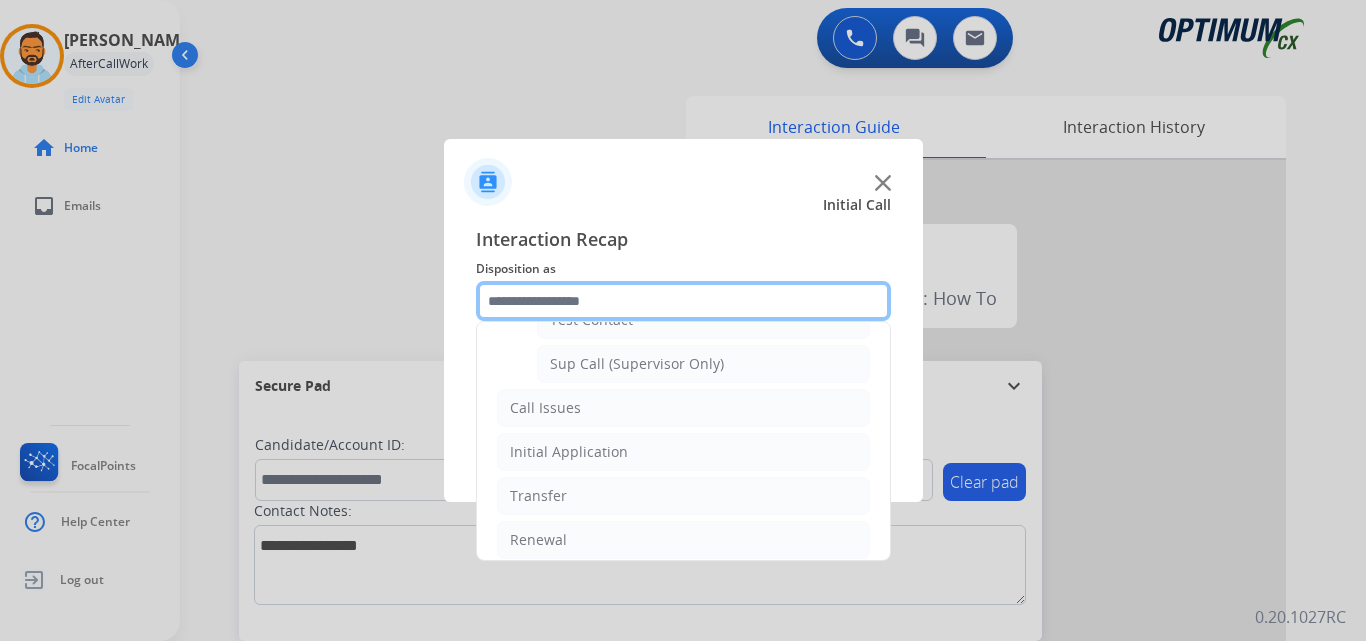 scroll, scrollTop: 488, scrollLeft: 0, axis: vertical 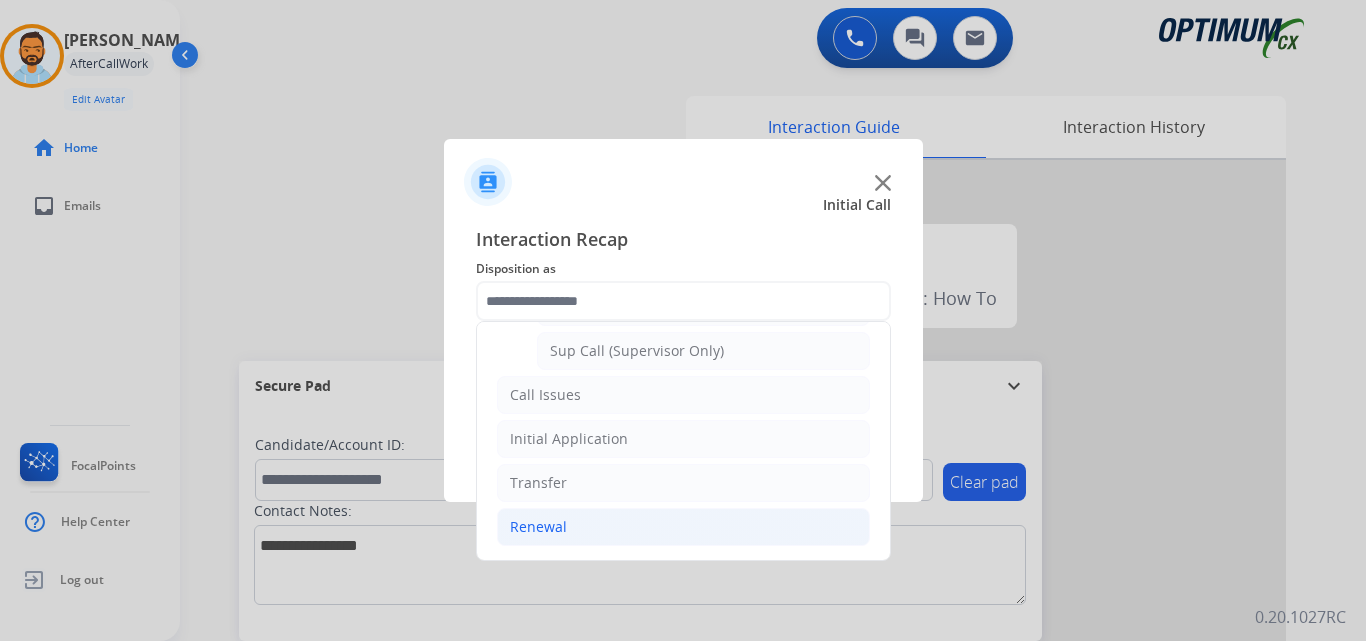 click on "Renewal" 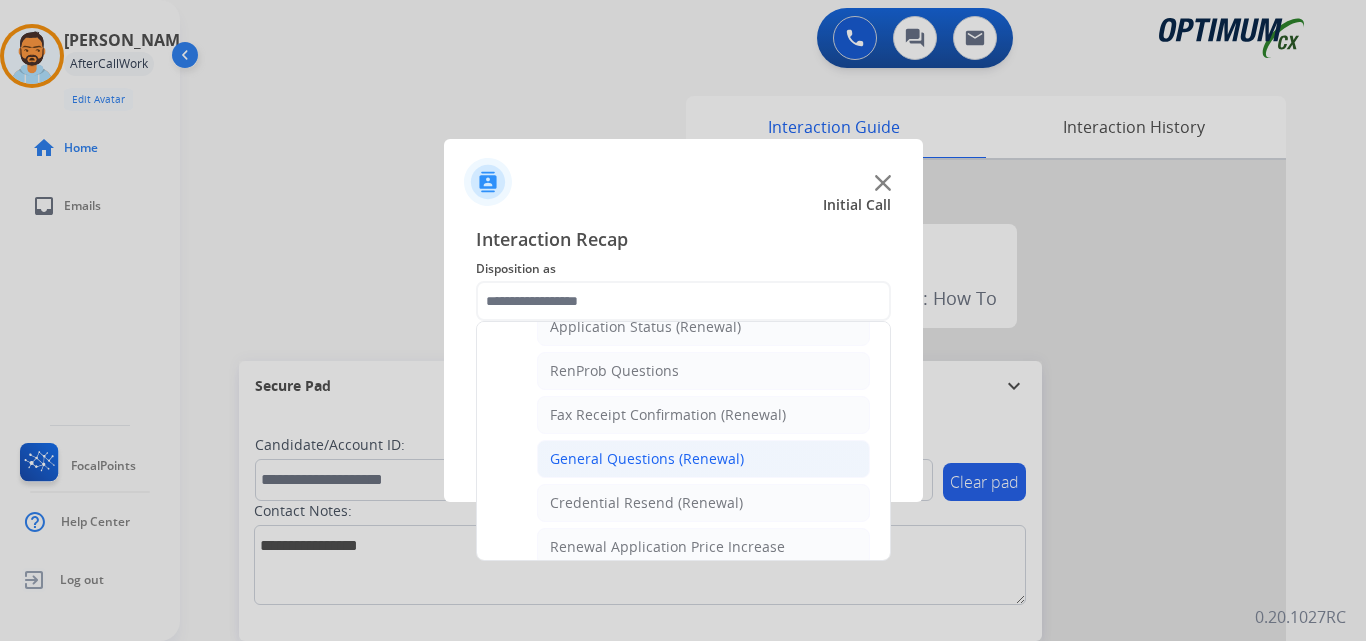click on "General Questions (Renewal)" 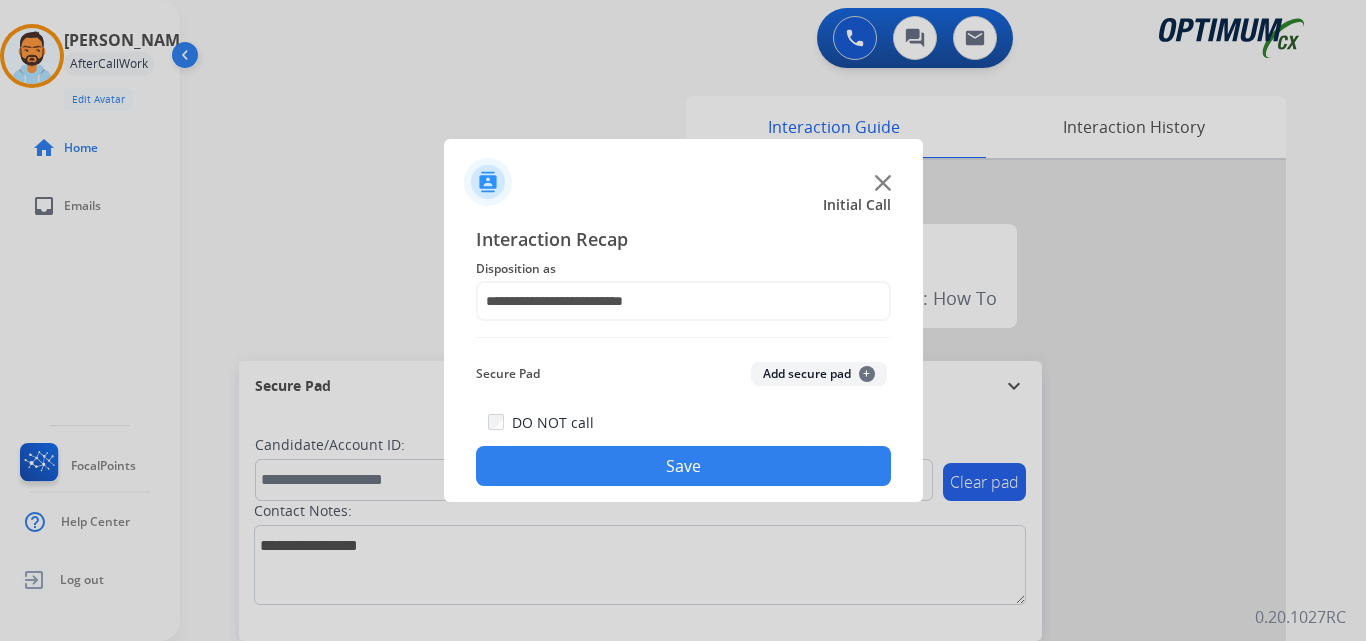 click on "Save" 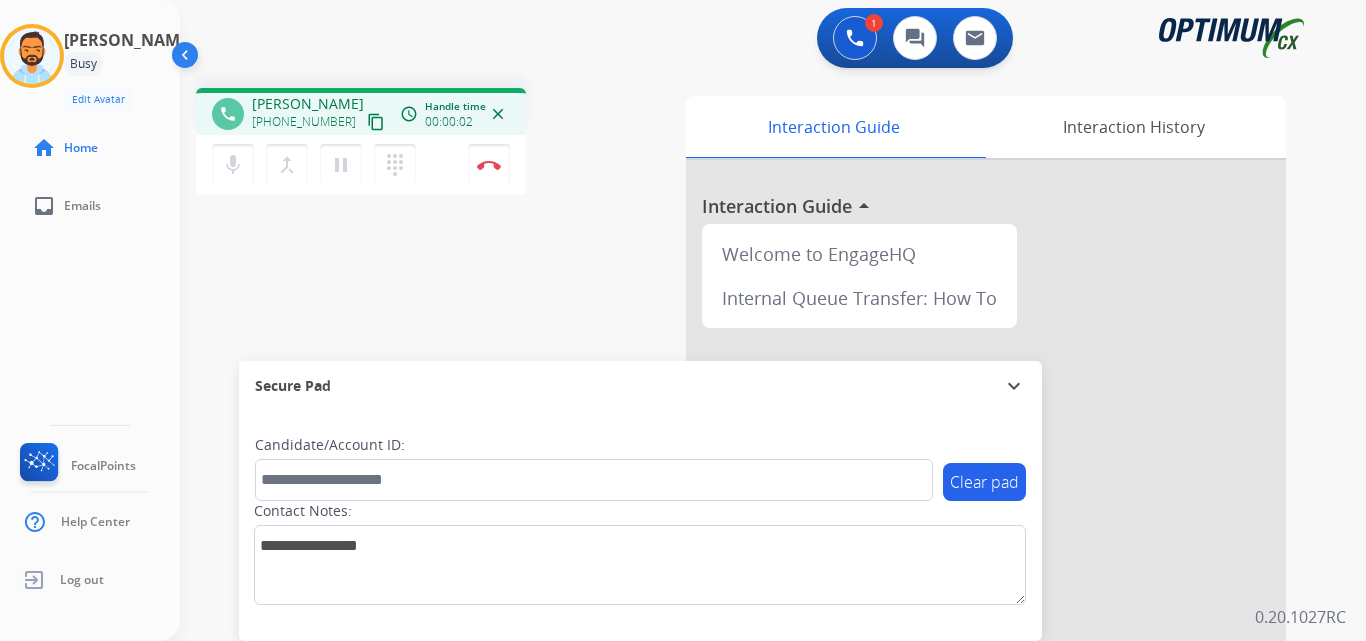 click on "content_copy" at bounding box center [376, 122] 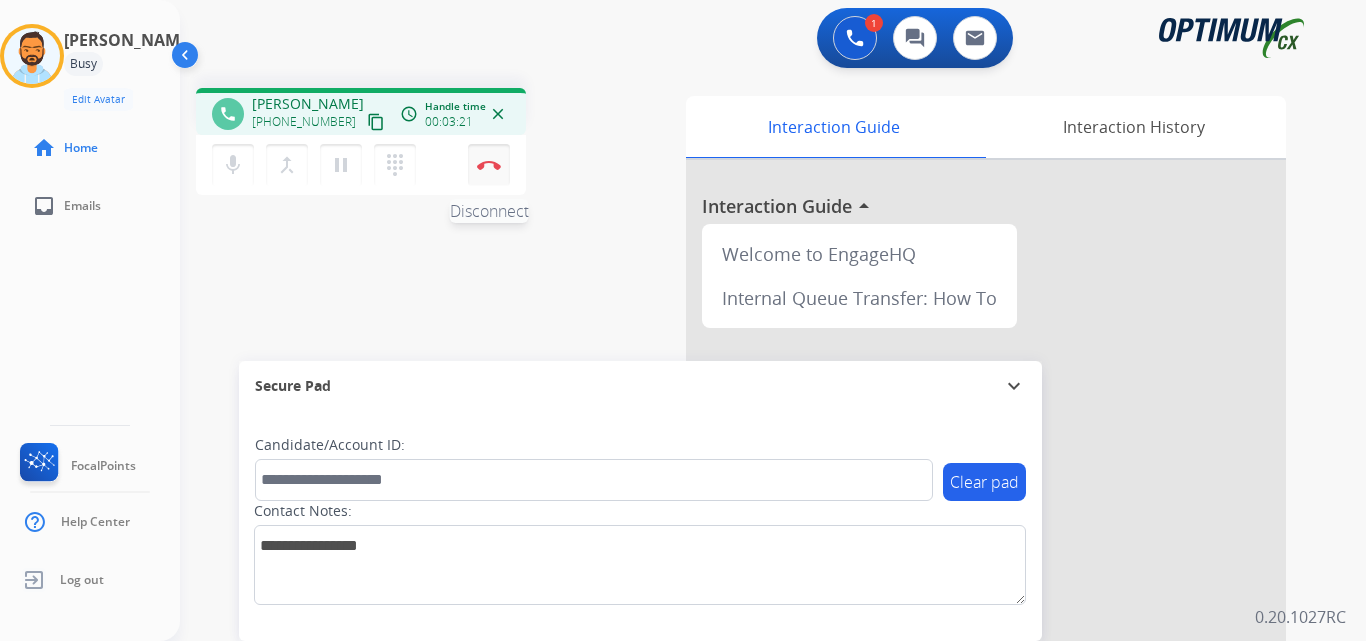 click on "Disconnect" at bounding box center [489, 165] 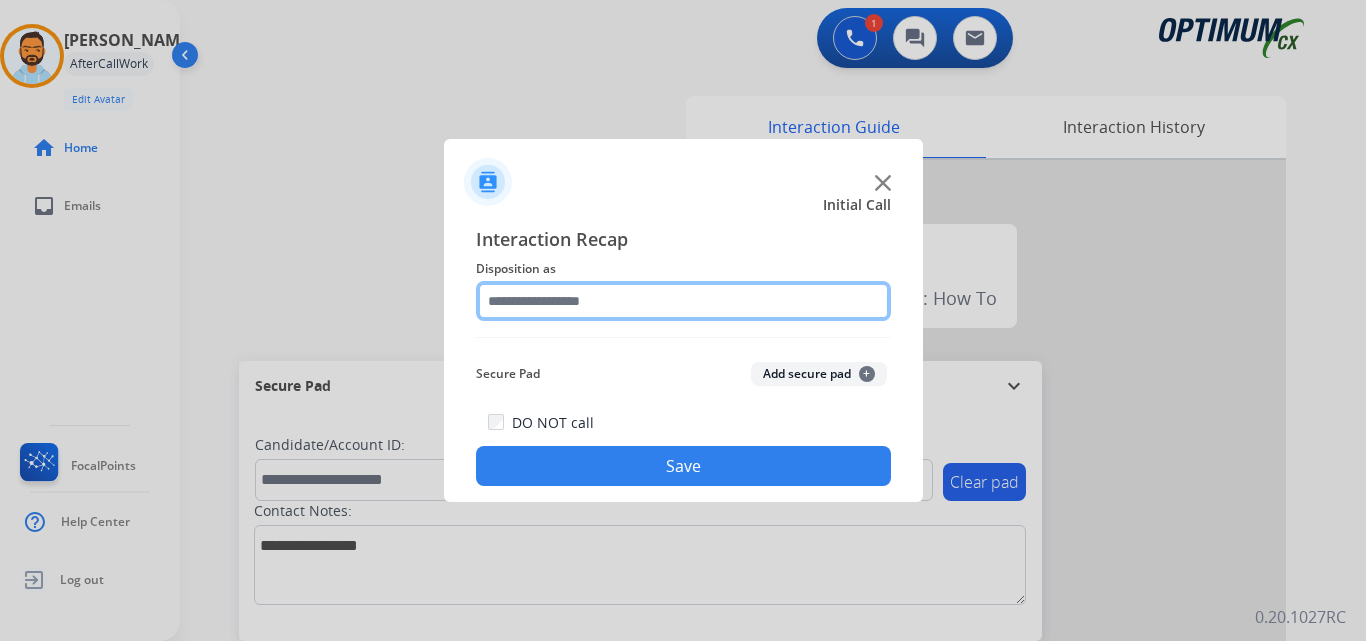 click 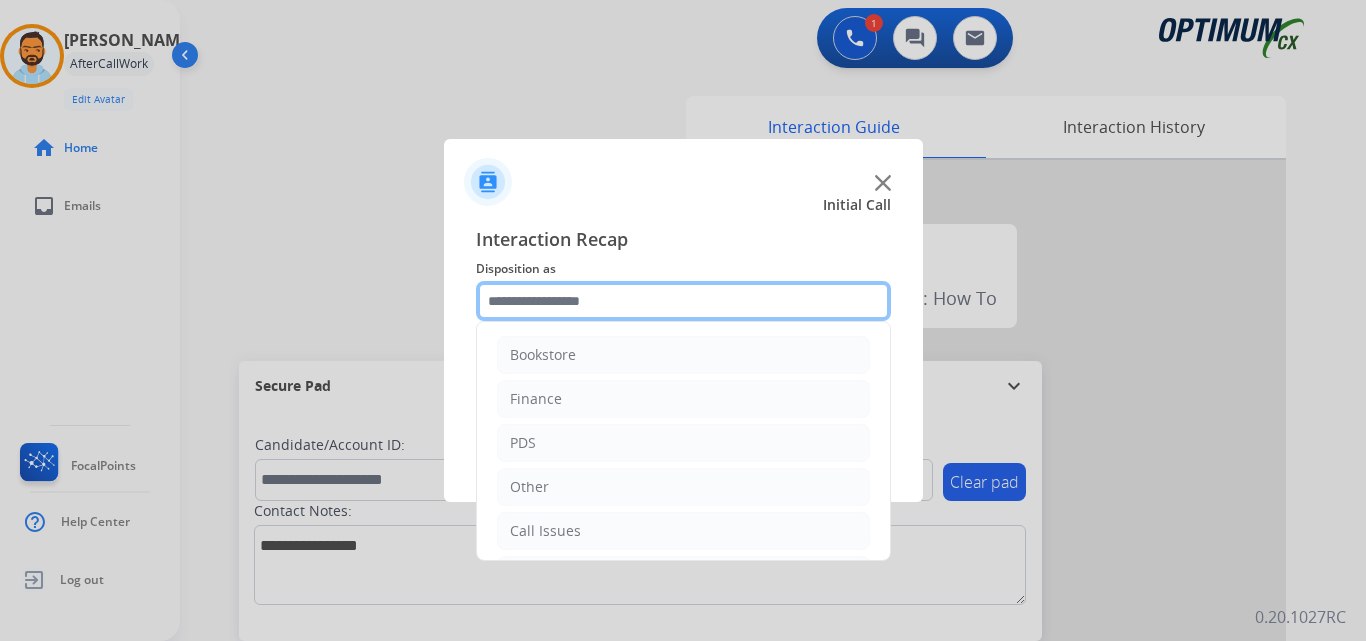 scroll, scrollTop: 136, scrollLeft: 0, axis: vertical 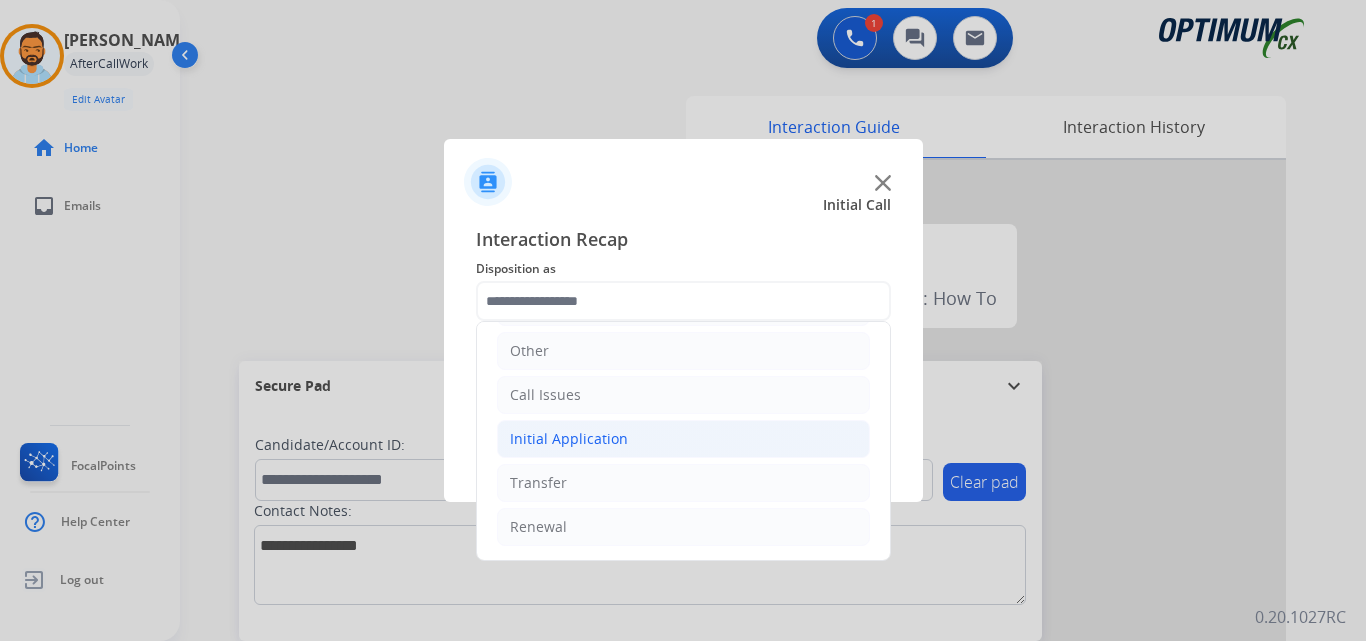 click on "Initial Application" 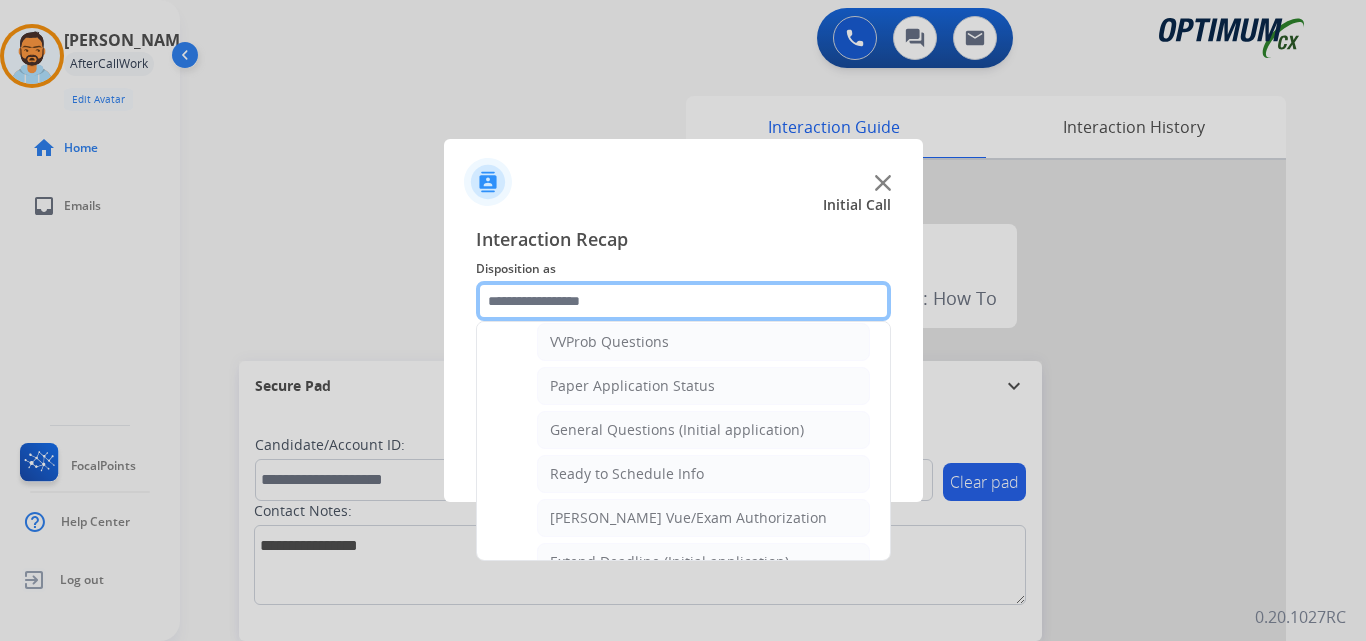 scroll, scrollTop: 1093, scrollLeft: 0, axis: vertical 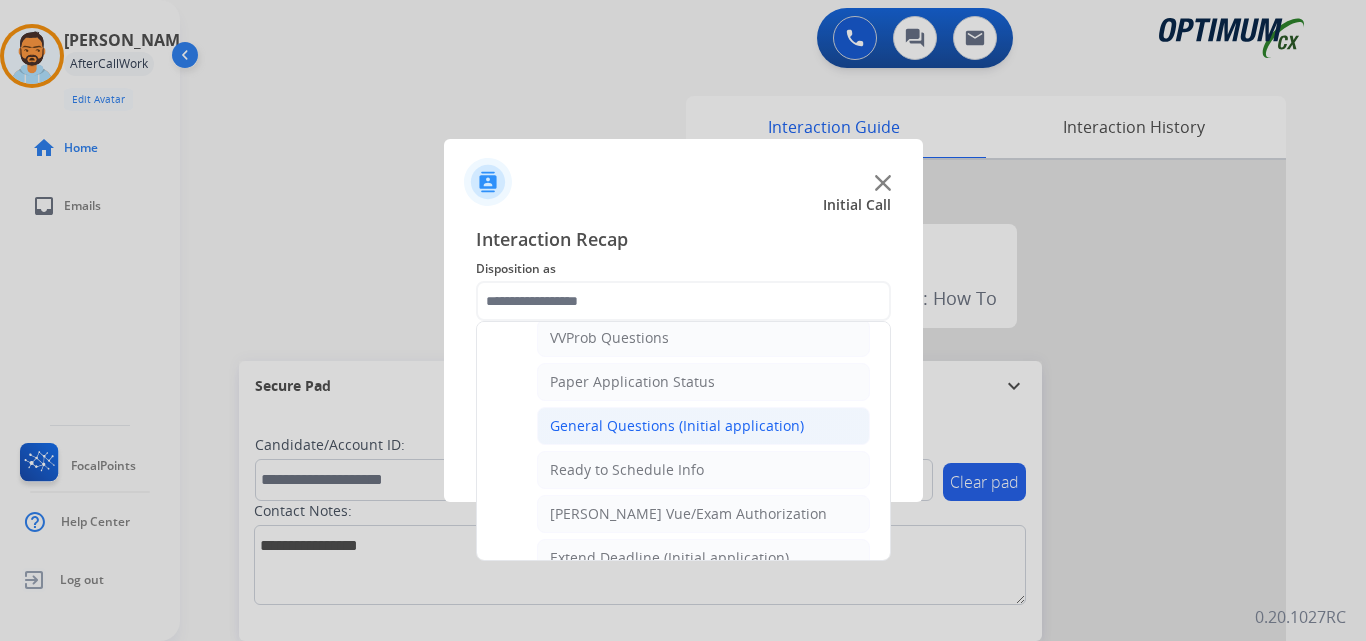 click on "General Questions (Initial application)" 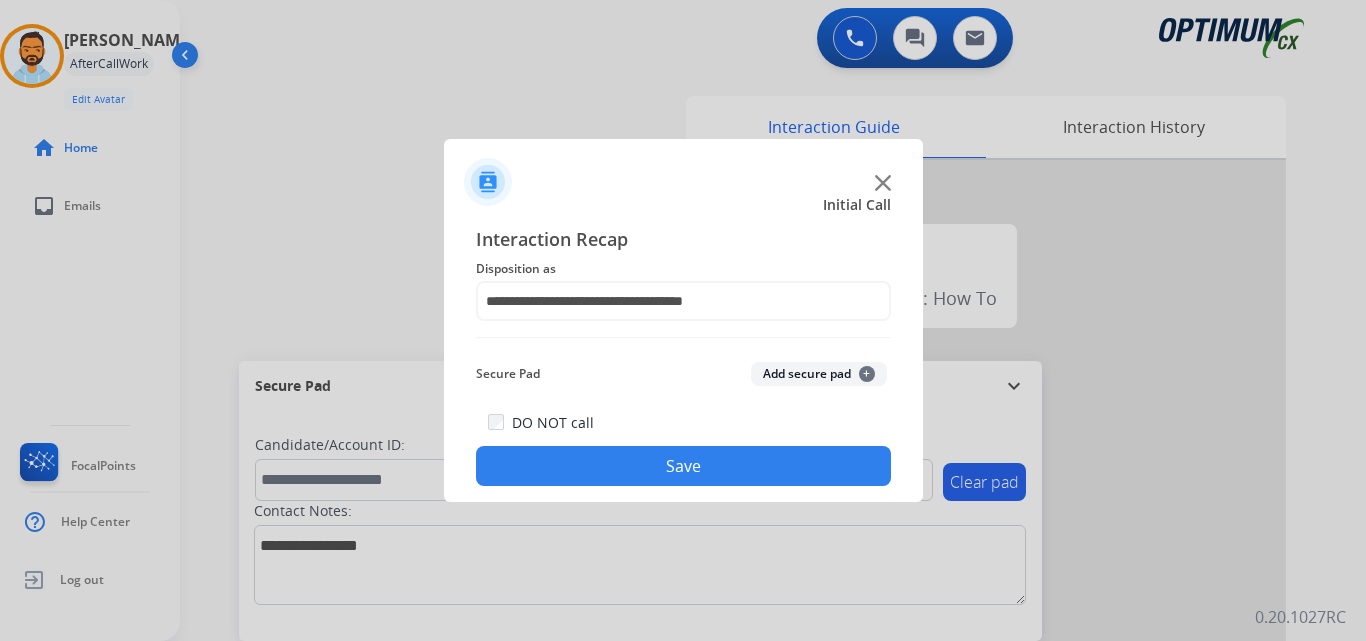 click on "Save" 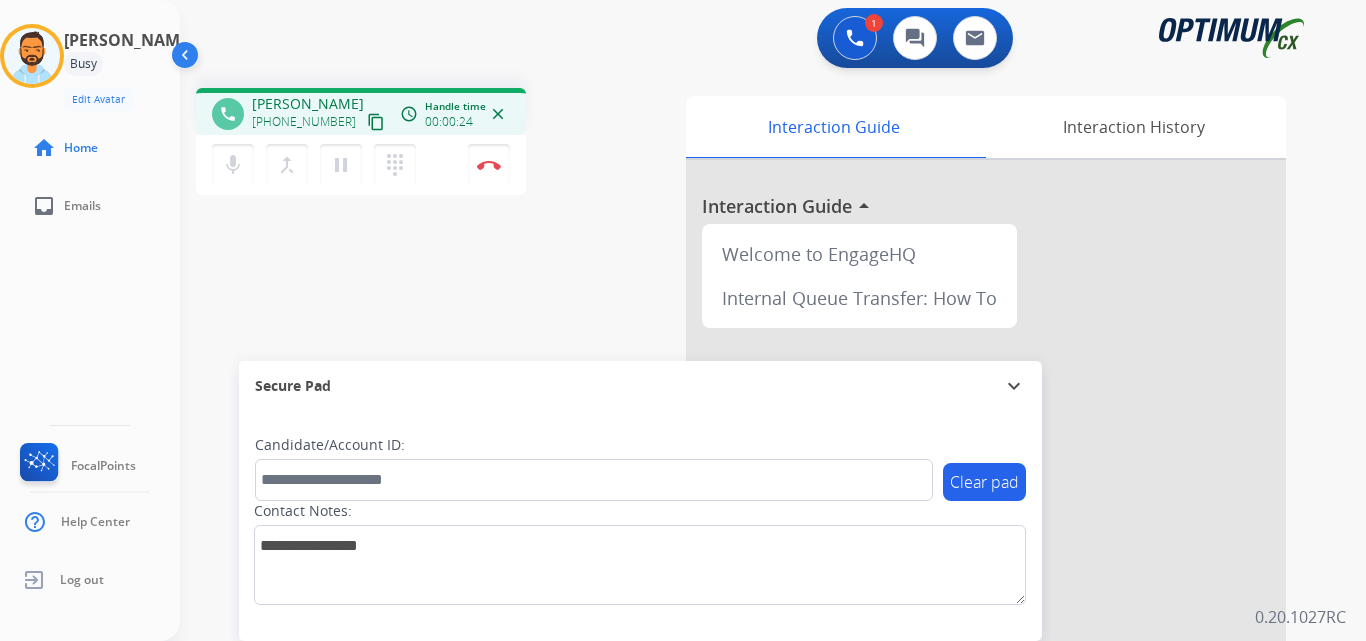 click on "content_copy" at bounding box center (376, 122) 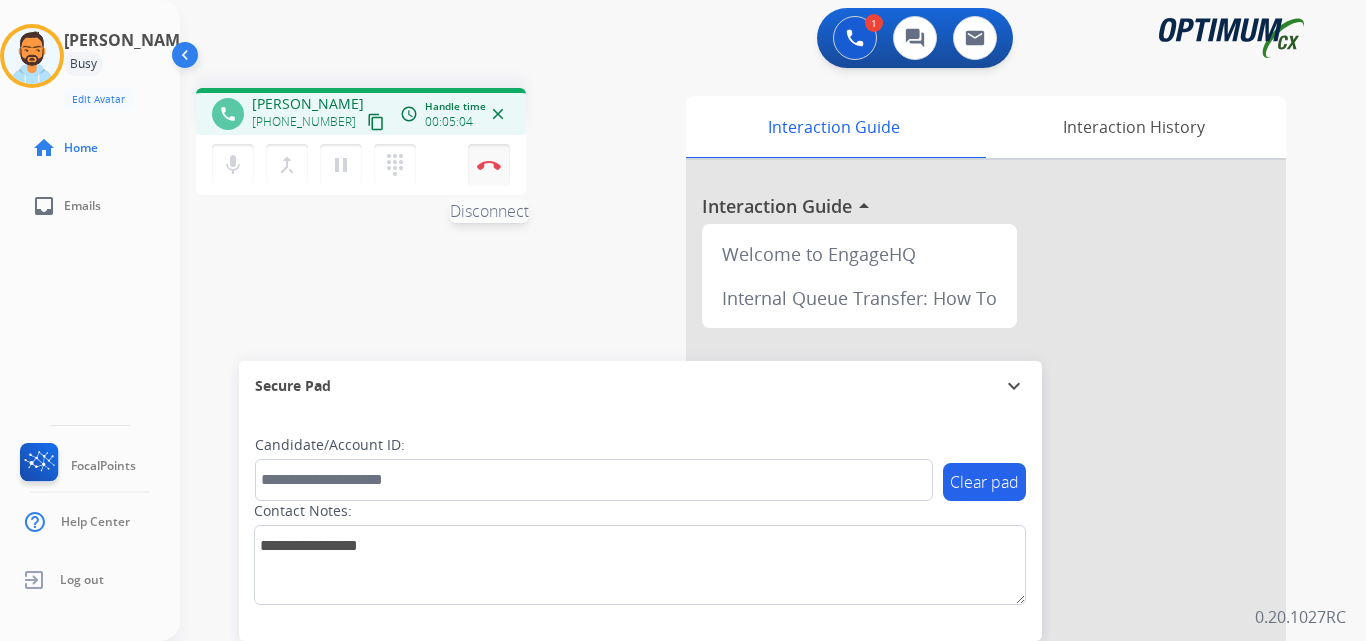 click on "Disconnect" at bounding box center (489, 165) 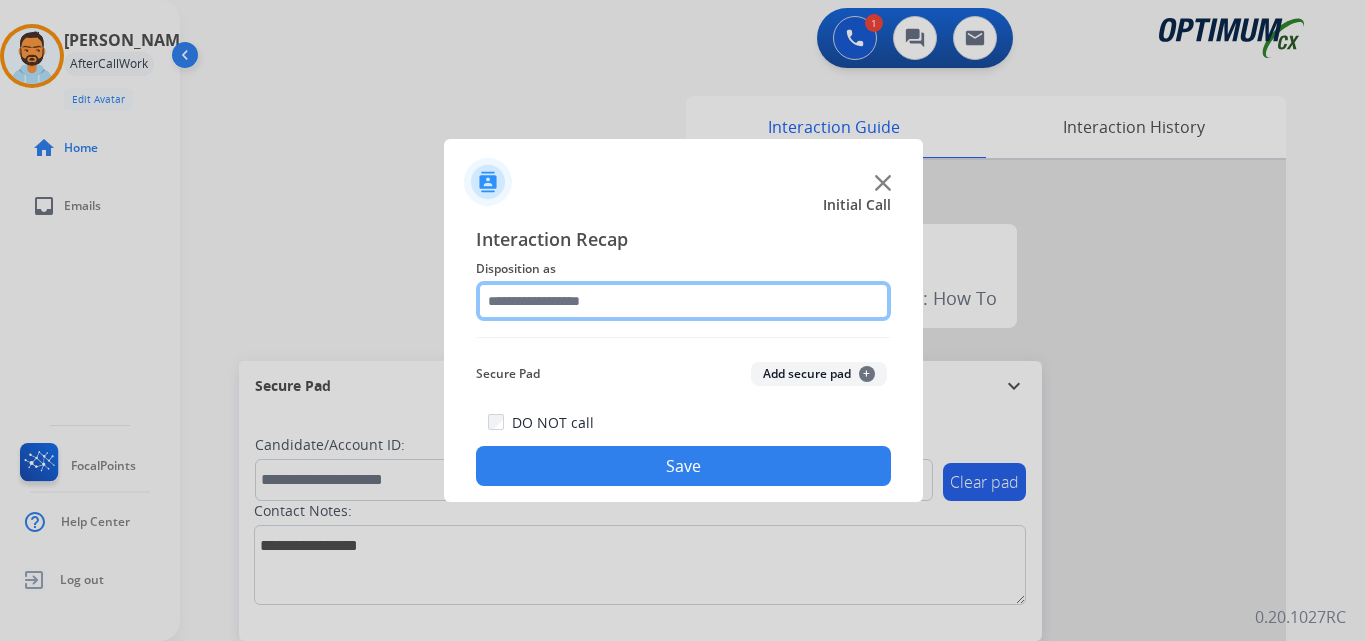 click 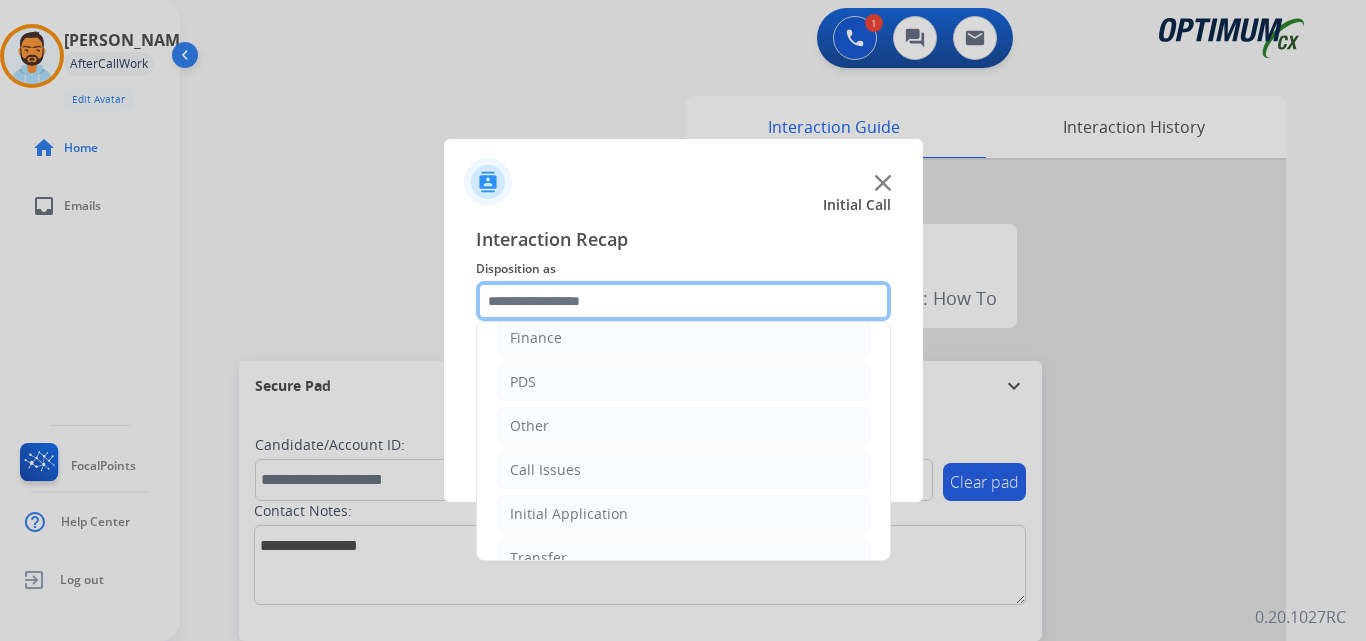 scroll, scrollTop: 136, scrollLeft: 0, axis: vertical 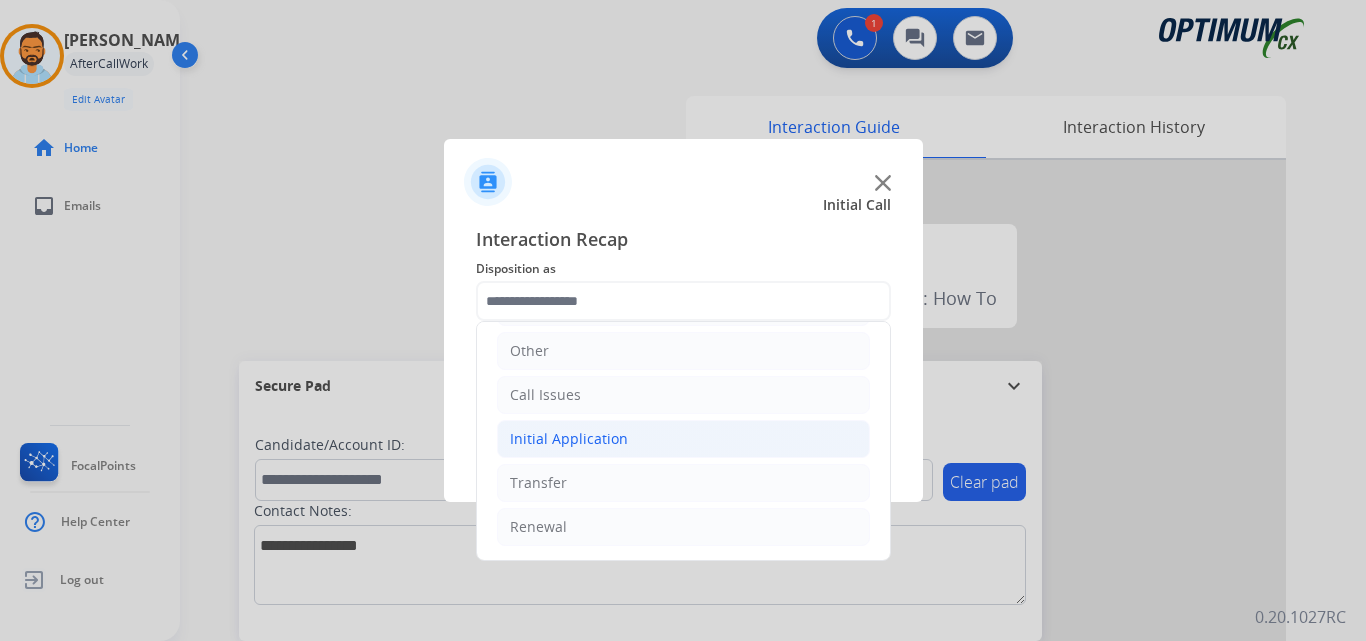 click on "Initial Application" 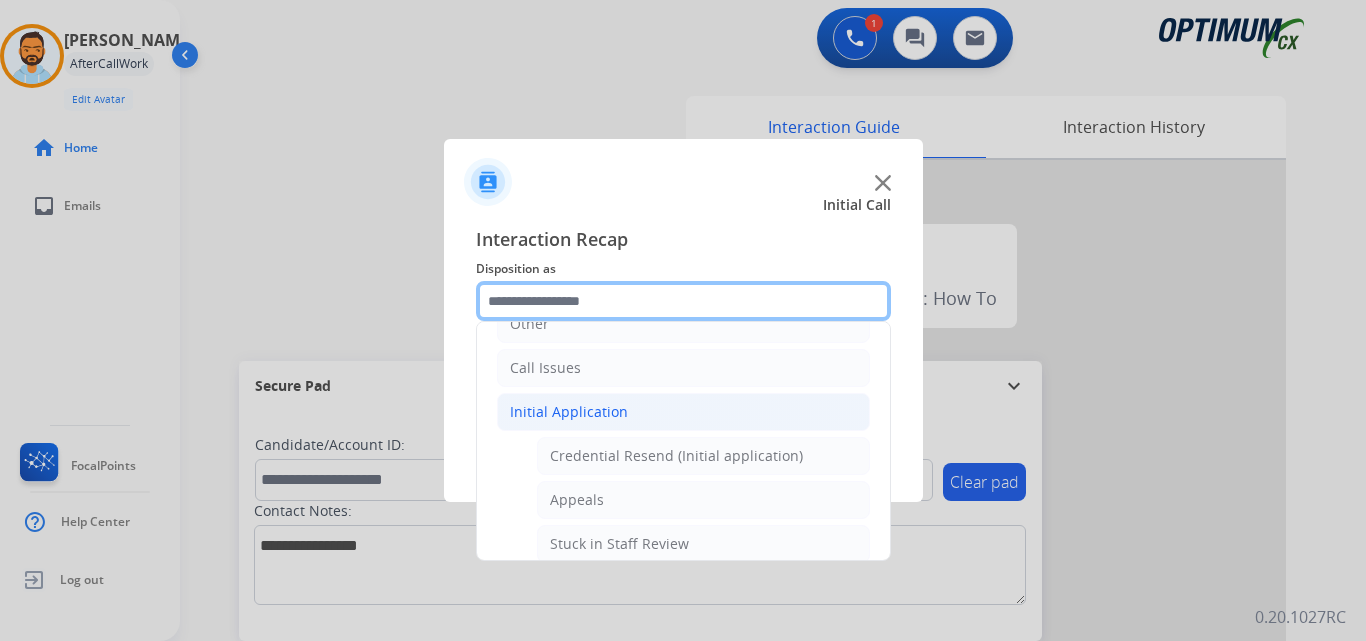 scroll, scrollTop: 189, scrollLeft: 0, axis: vertical 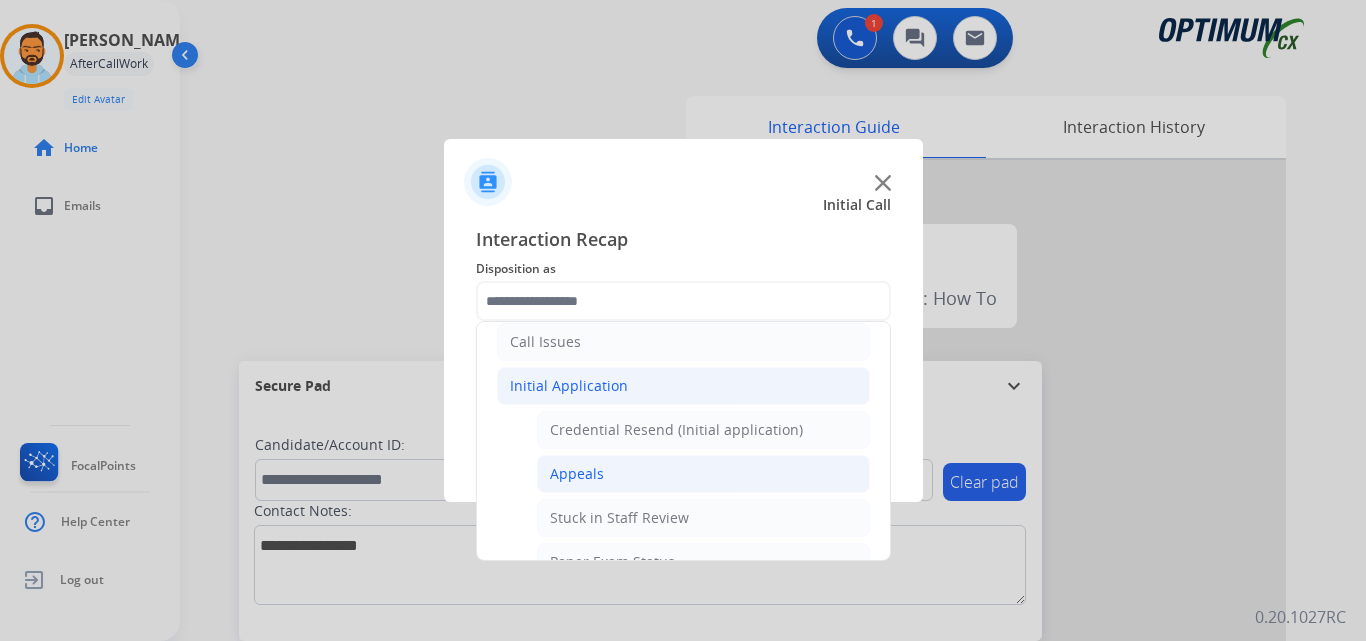 click on "Appeals" 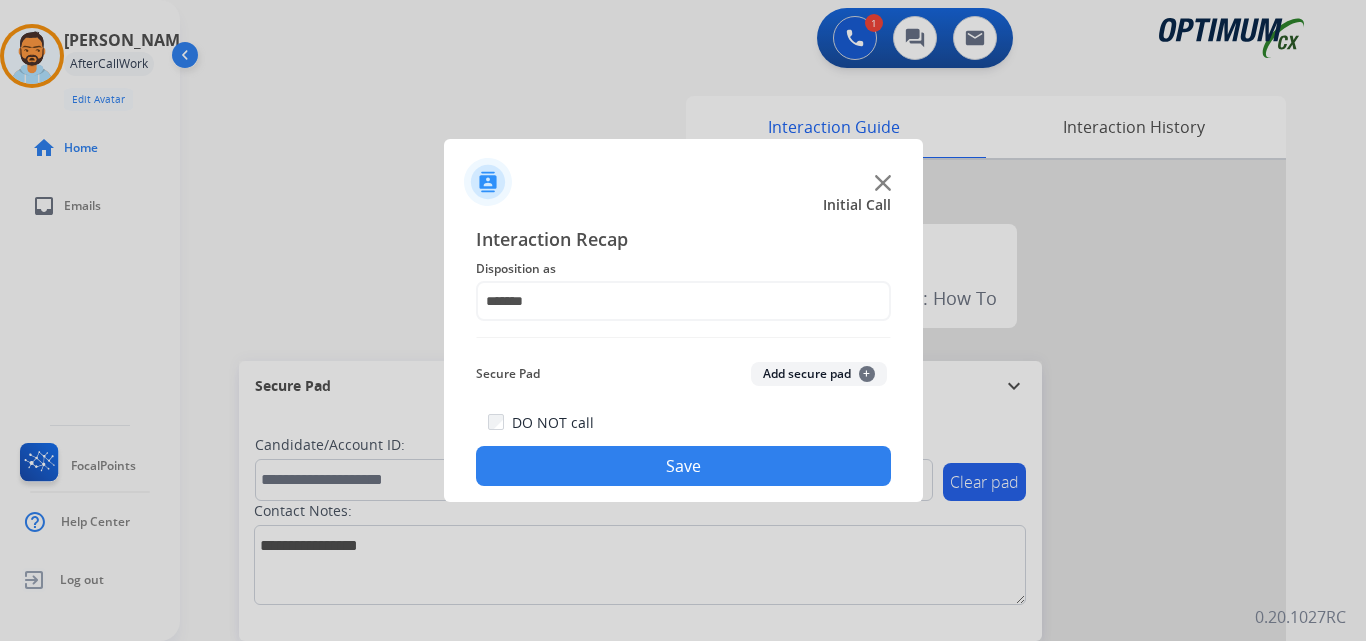 click on "Save" 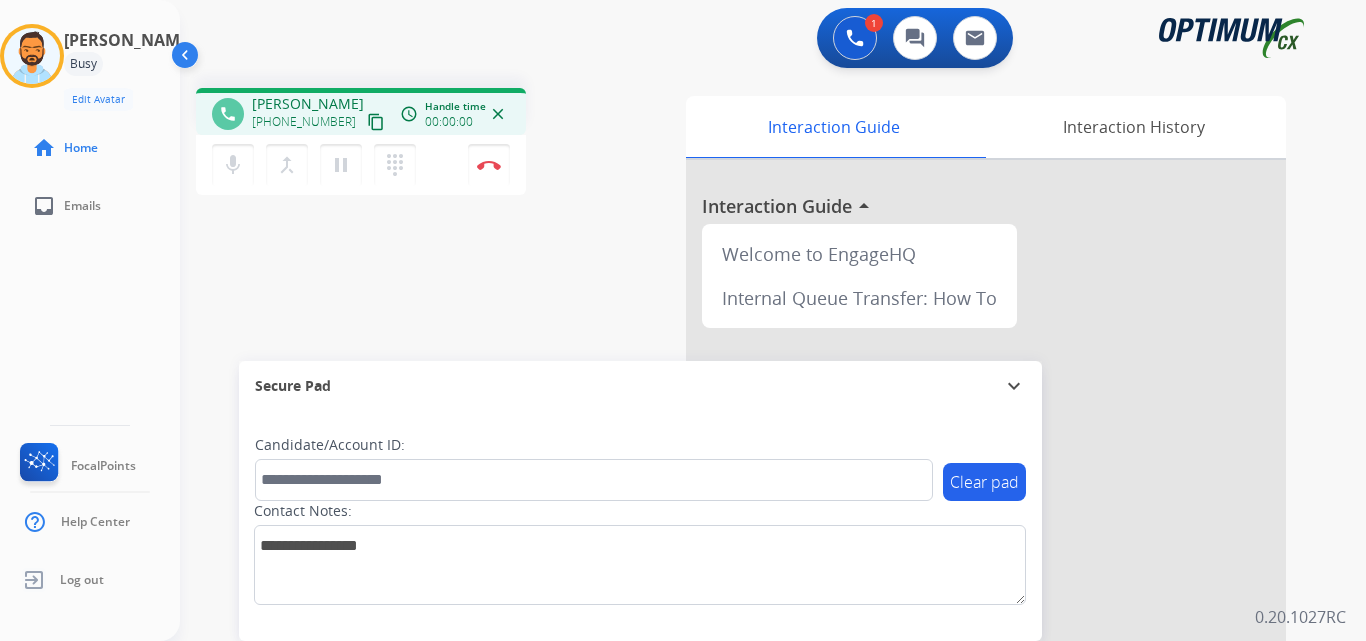 click on "content_copy" at bounding box center [376, 122] 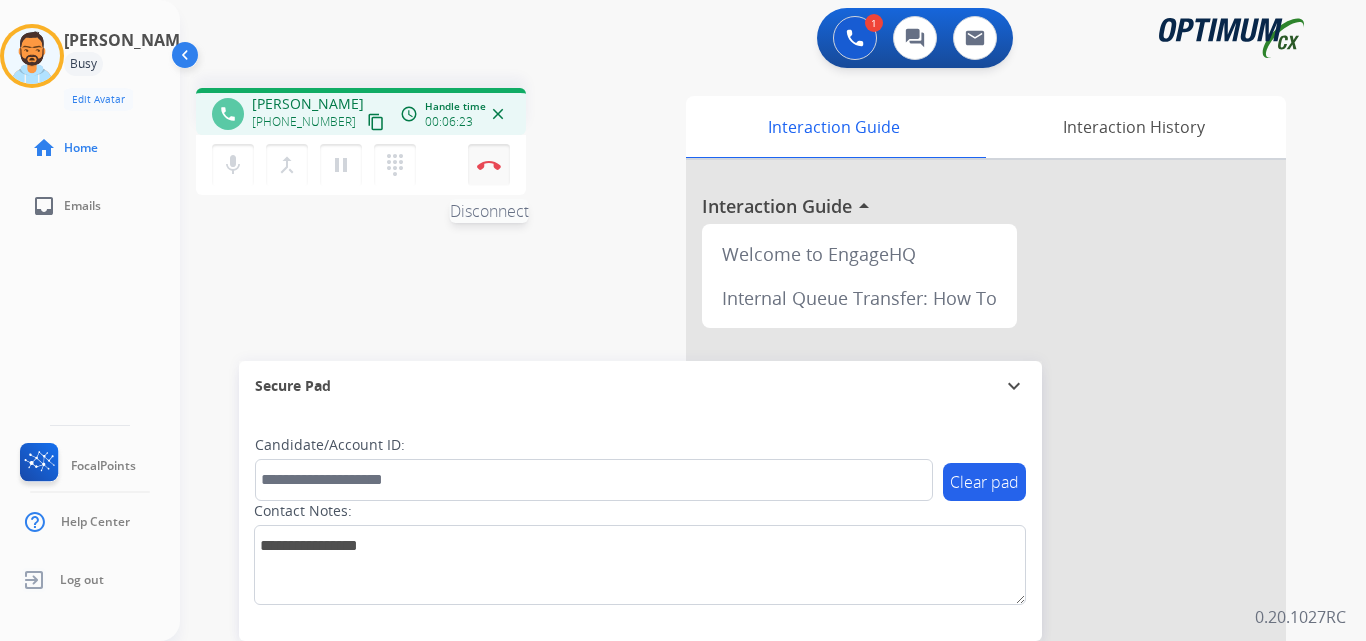 click on "Disconnect" at bounding box center (489, 165) 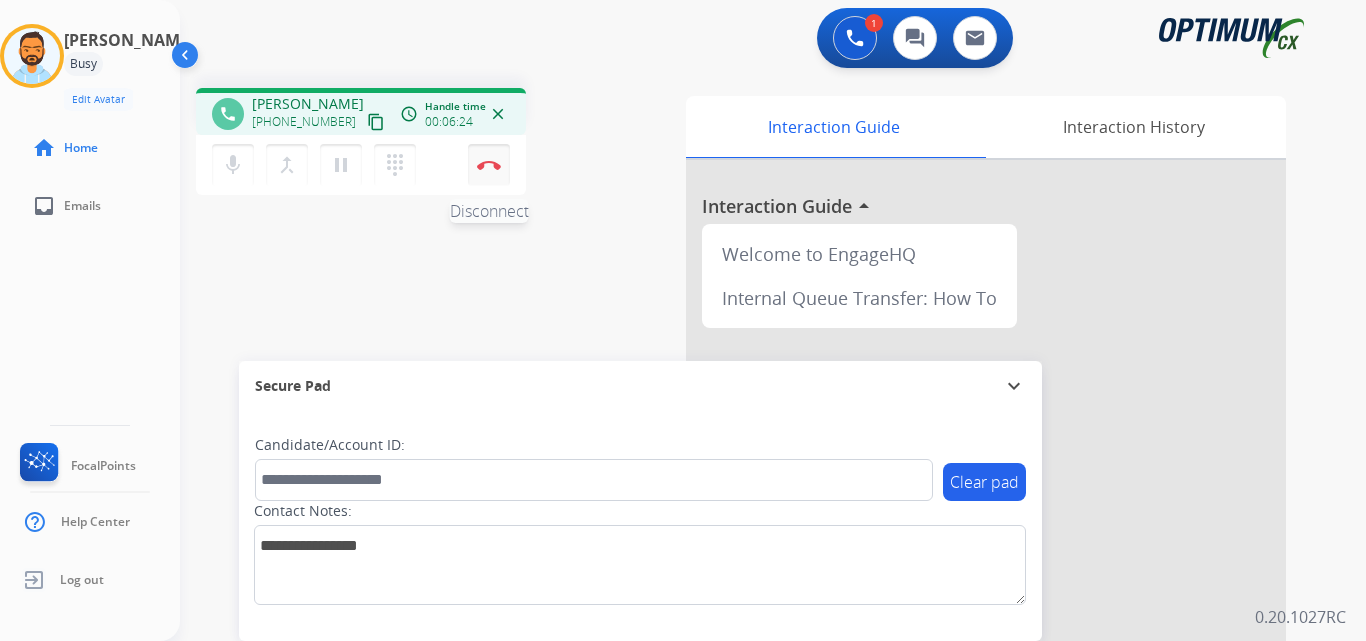 click on "Disconnect" at bounding box center (489, 165) 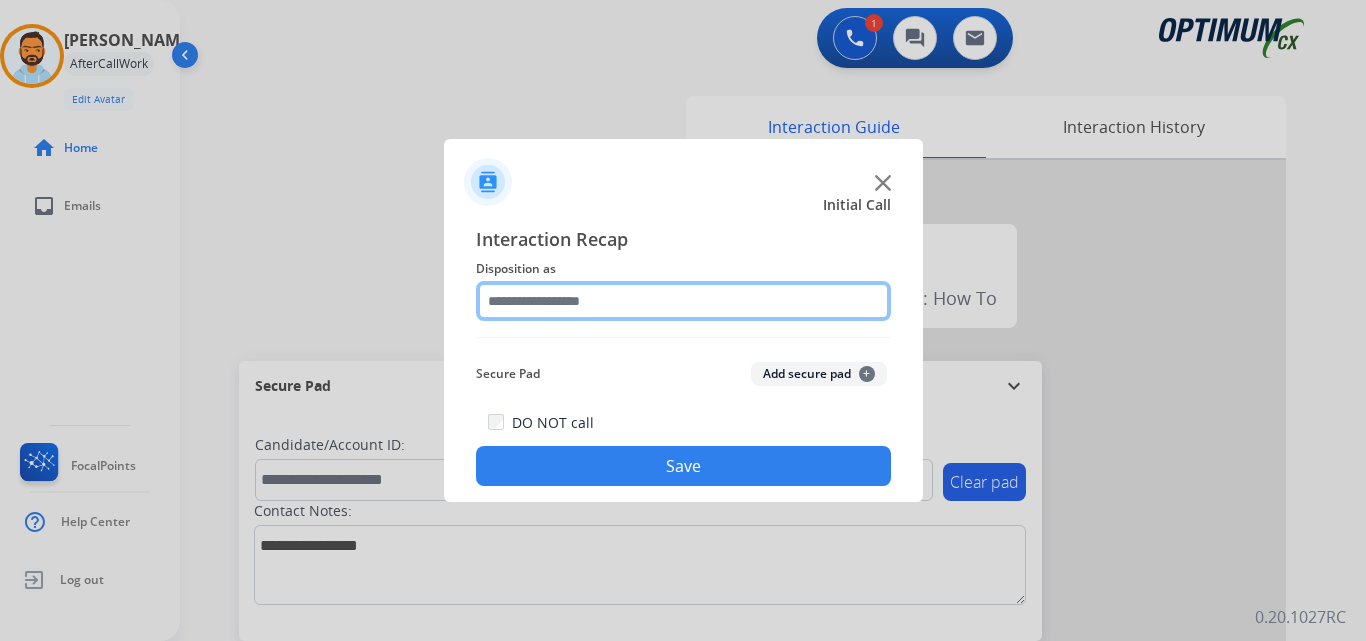 click 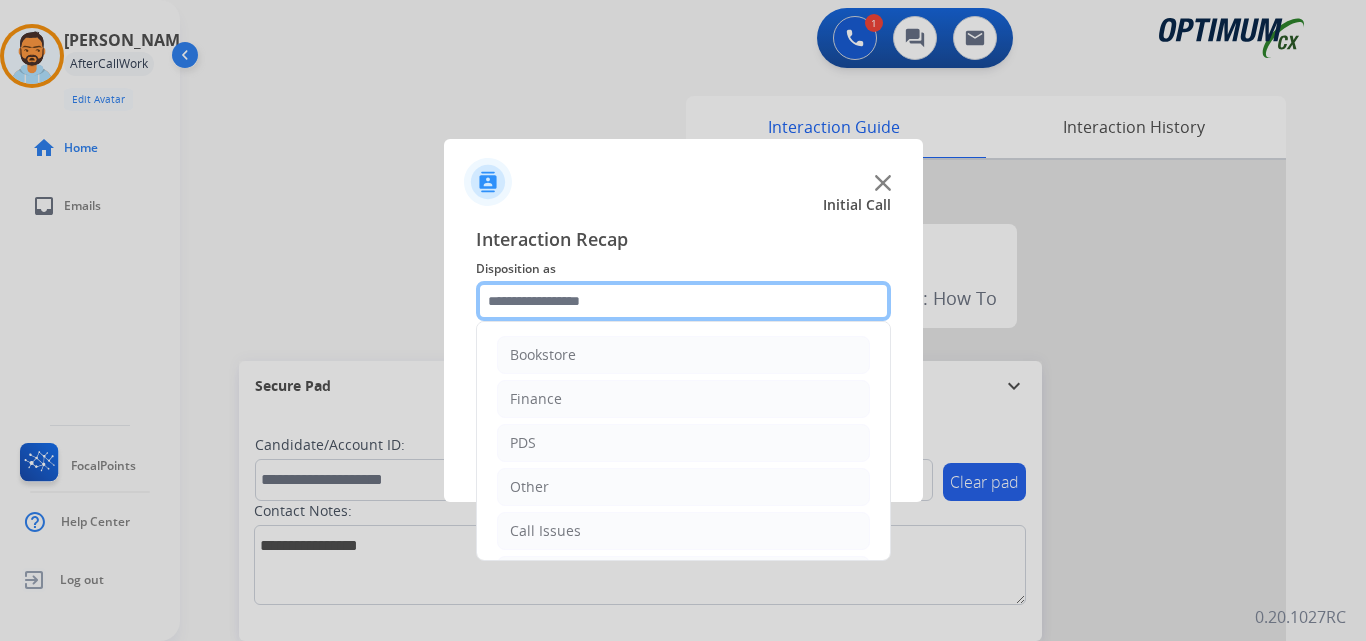scroll, scrollTop: 136, scrollLeft: 0, axis: vertical 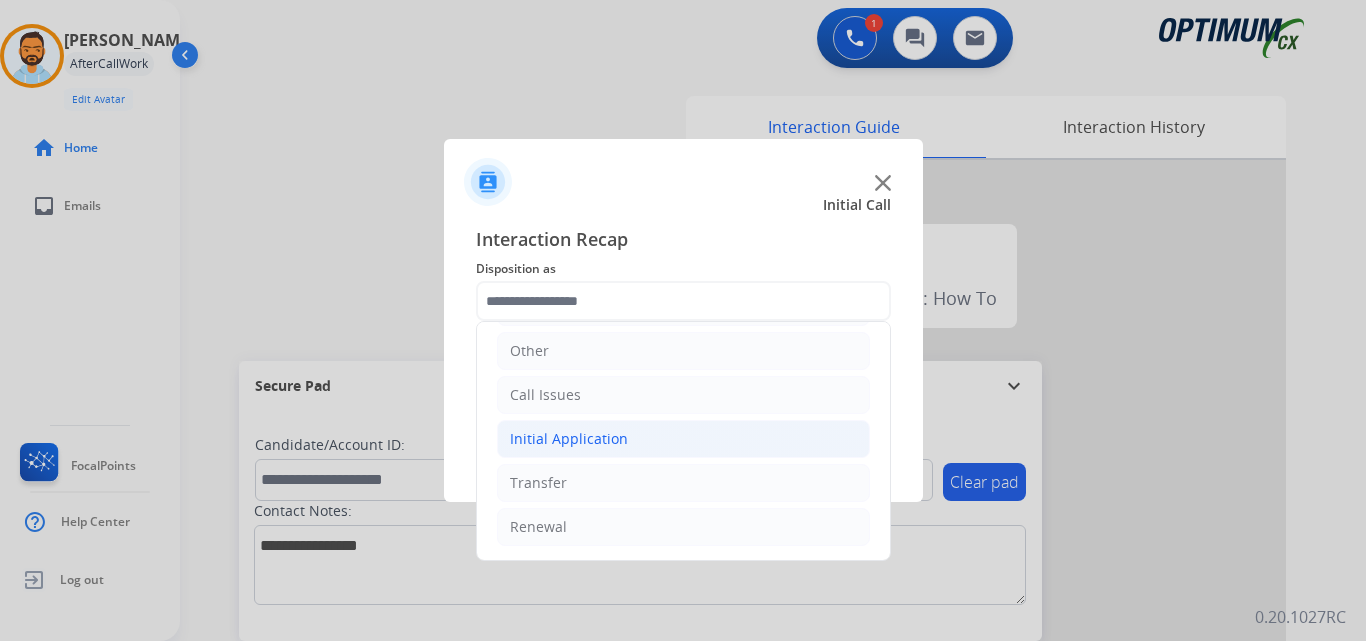 click on "Initial Application" 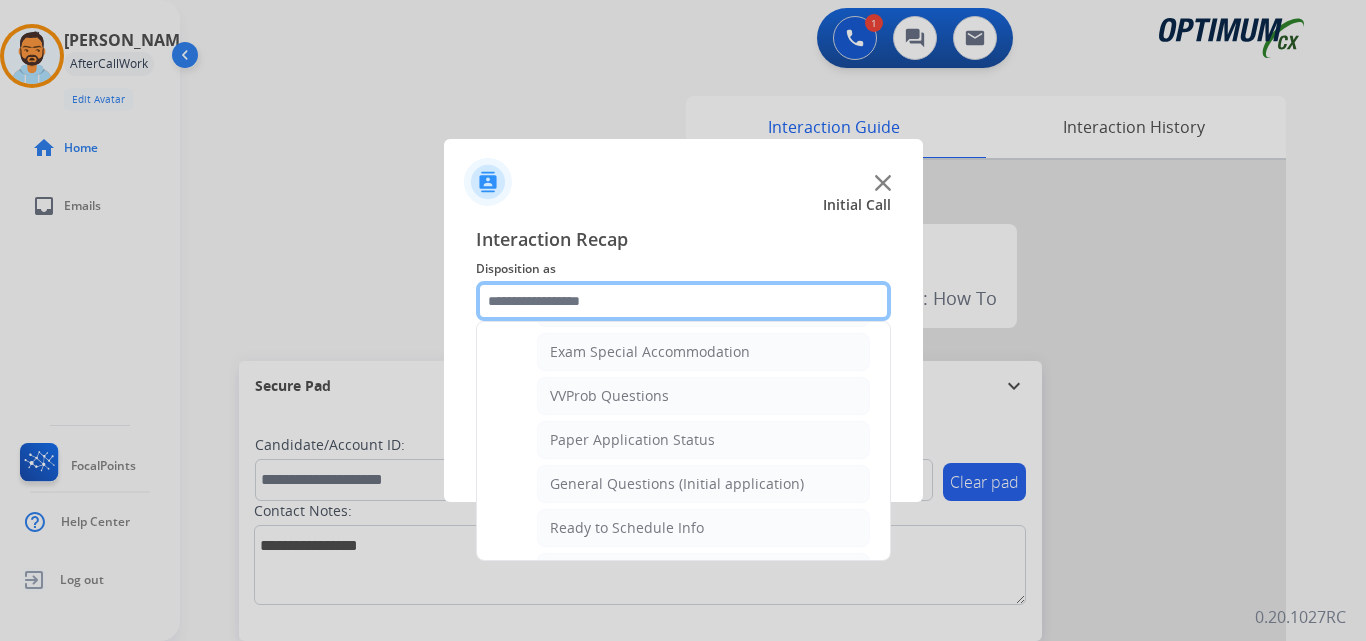scroll, scrollTop: 1047, scrollLeft: 0, axis: vertical 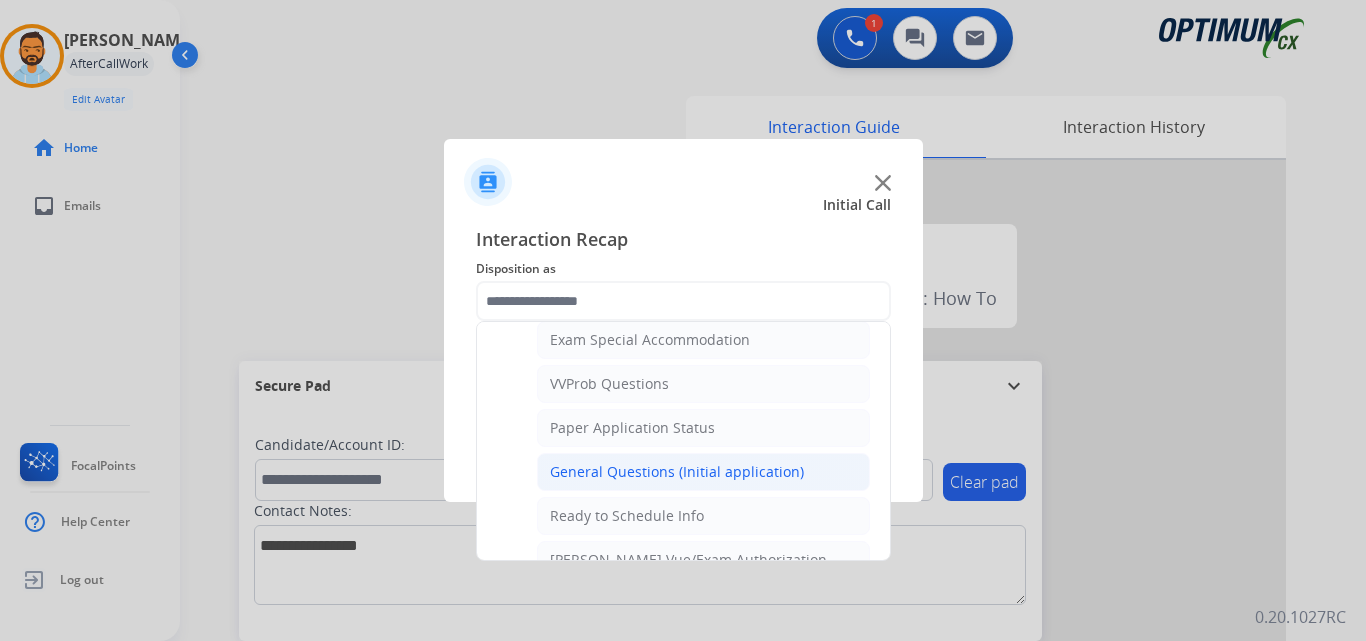 click on "General Questions (Initial application)" 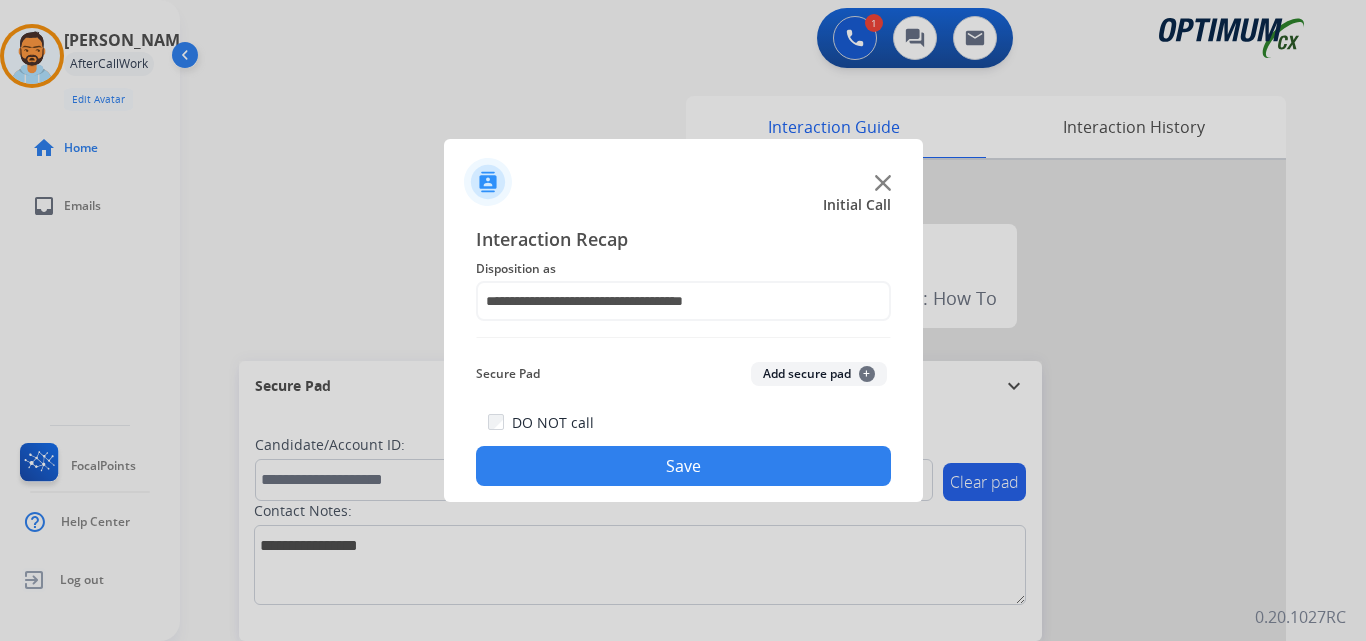 click on "Save" 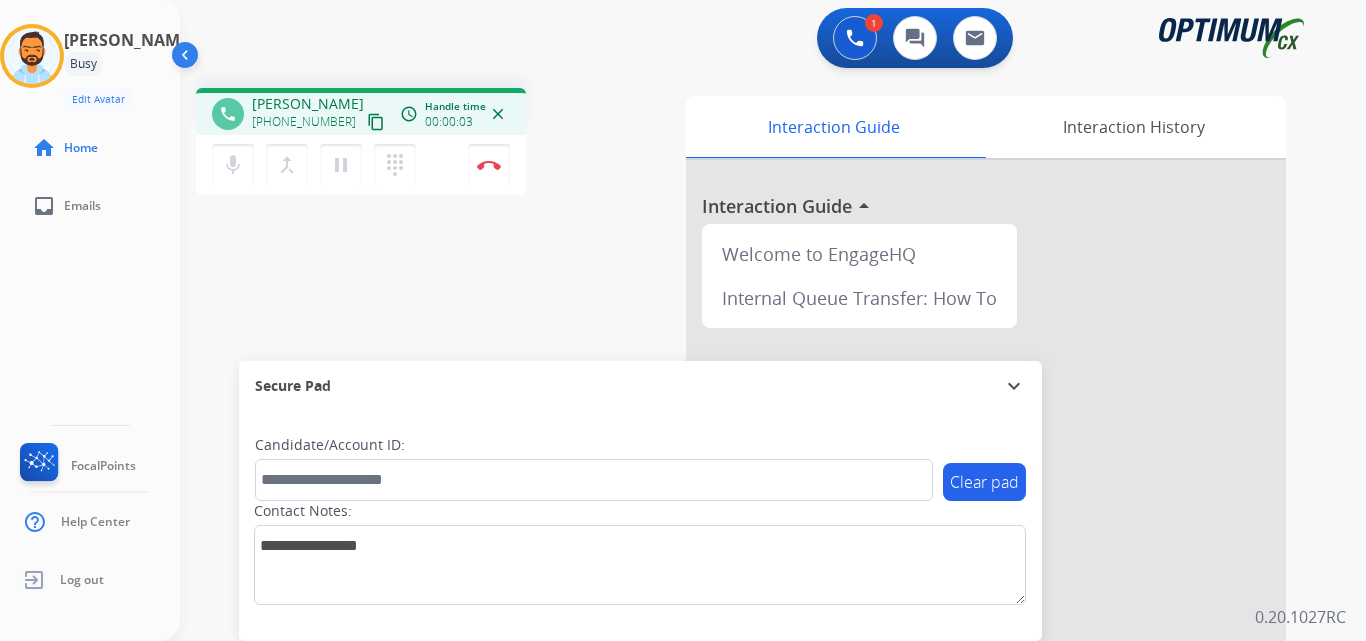 click on "content_copy" at bounding box center [376, 122] 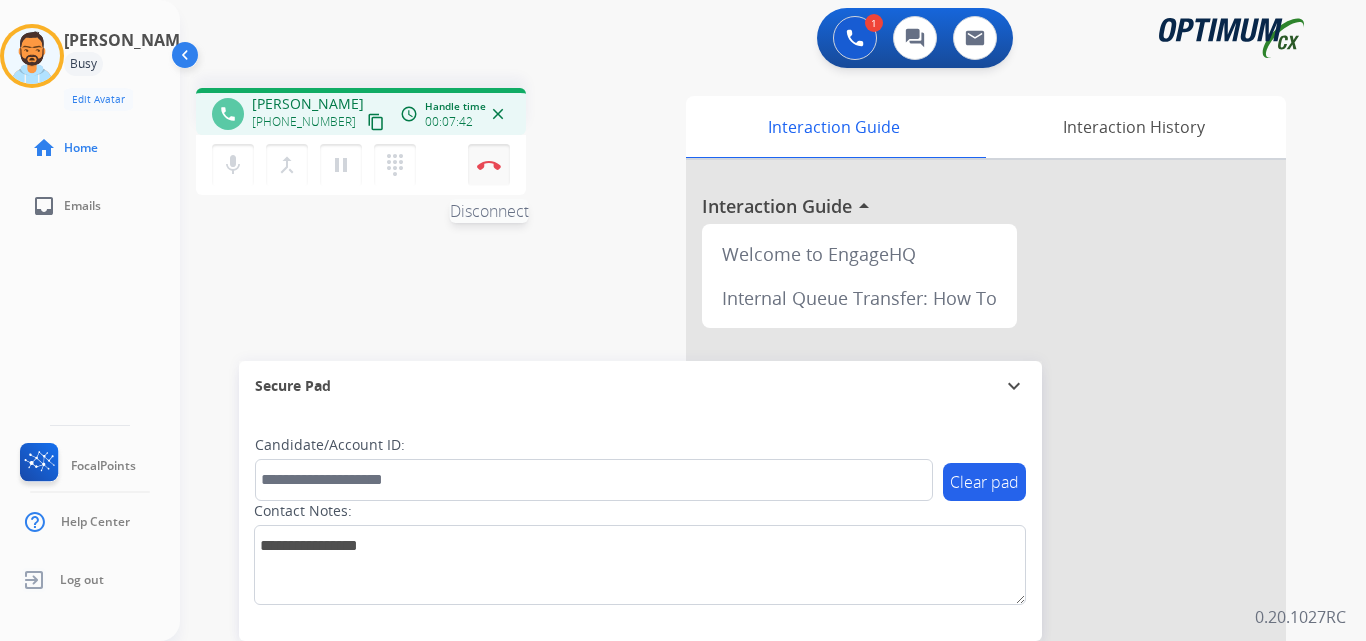 click on "Disconnect" at bounding box center (489, 165) 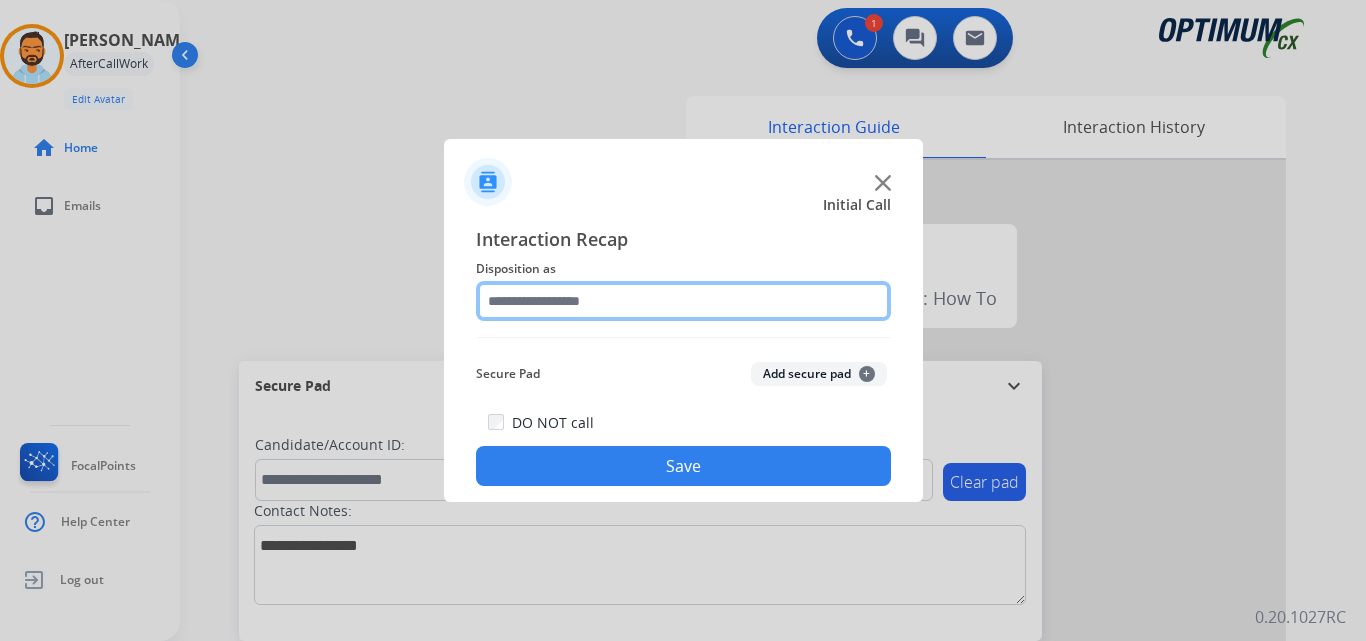 click 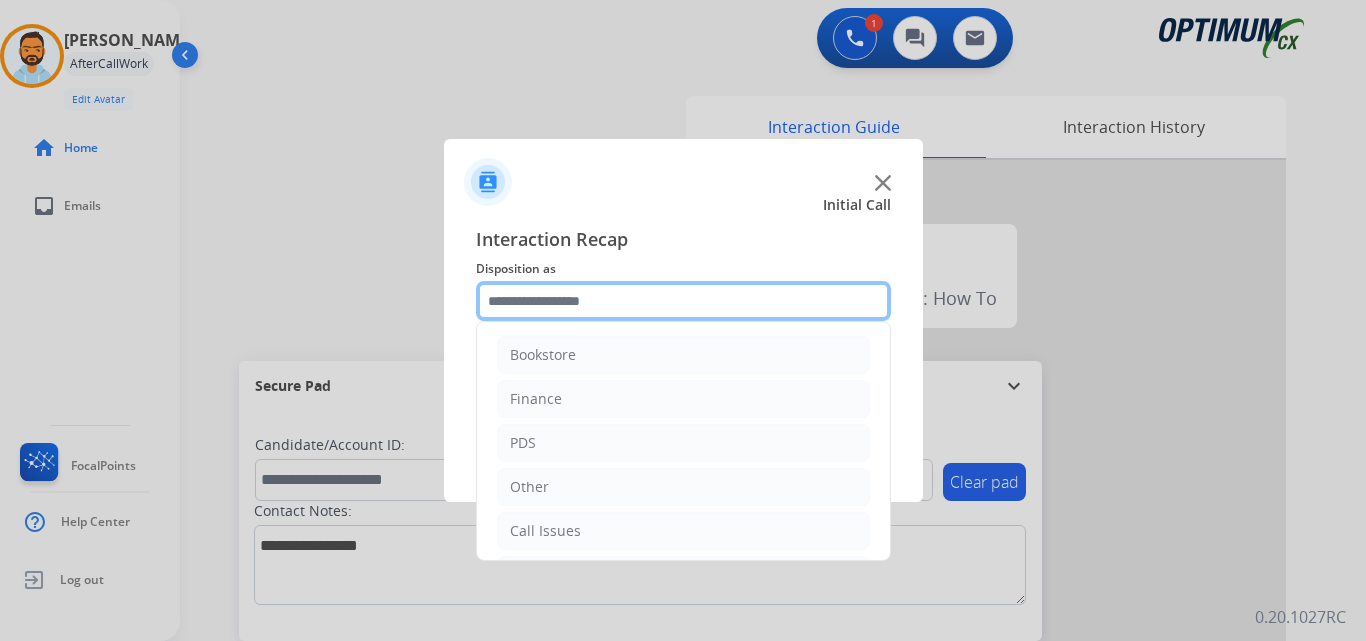 scroll, scrollTop: 136, scrollLeft: 0, axis: vertical 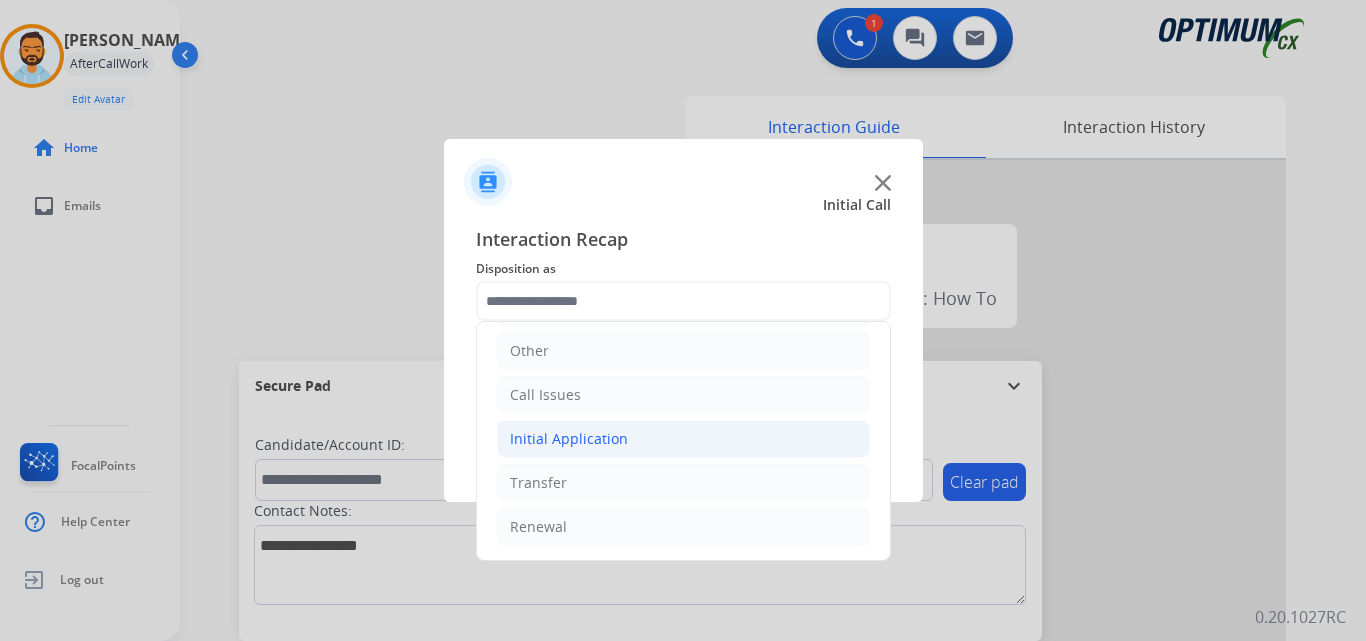 click on "Initial Application" 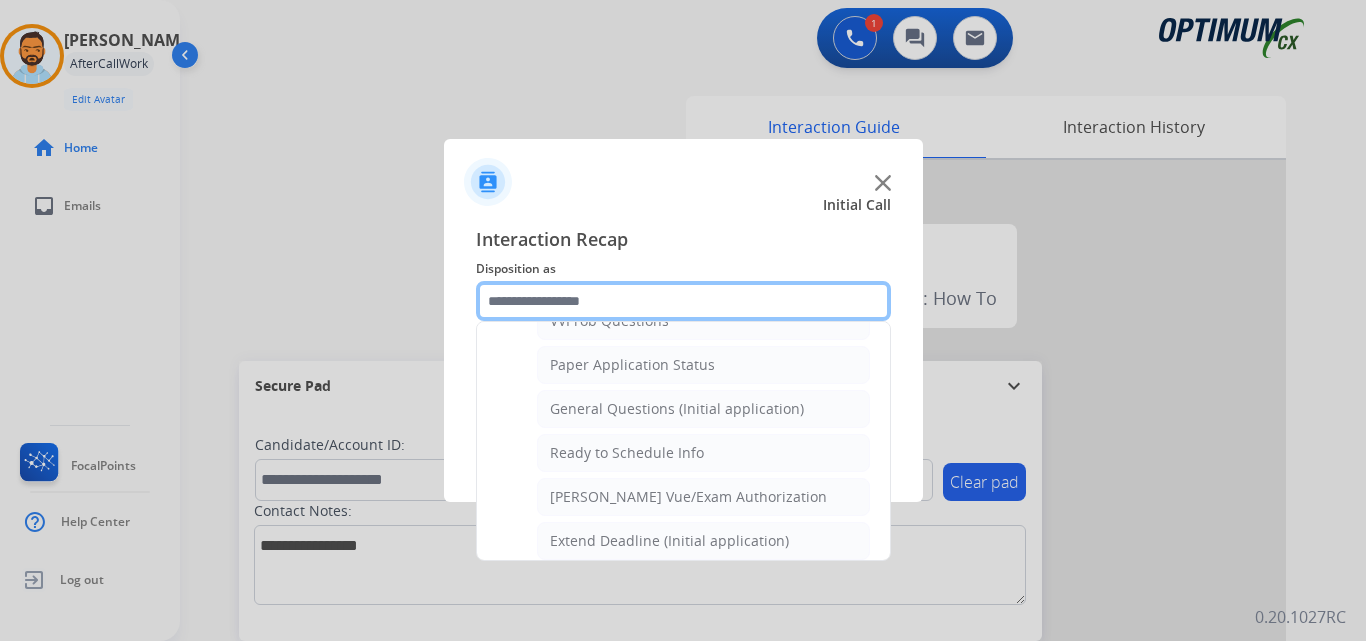 scroll, scrollTop: 1108, scrollLeft: 0, axis: vertical 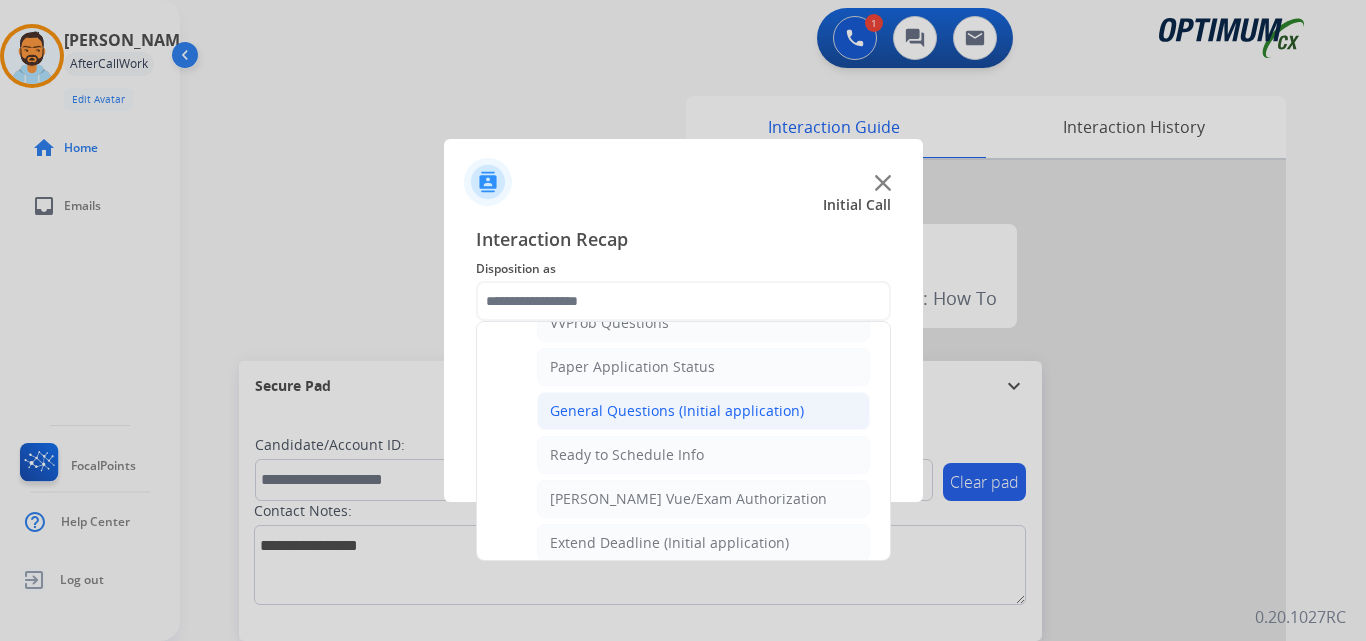 click on "General Questions (Initial application)" 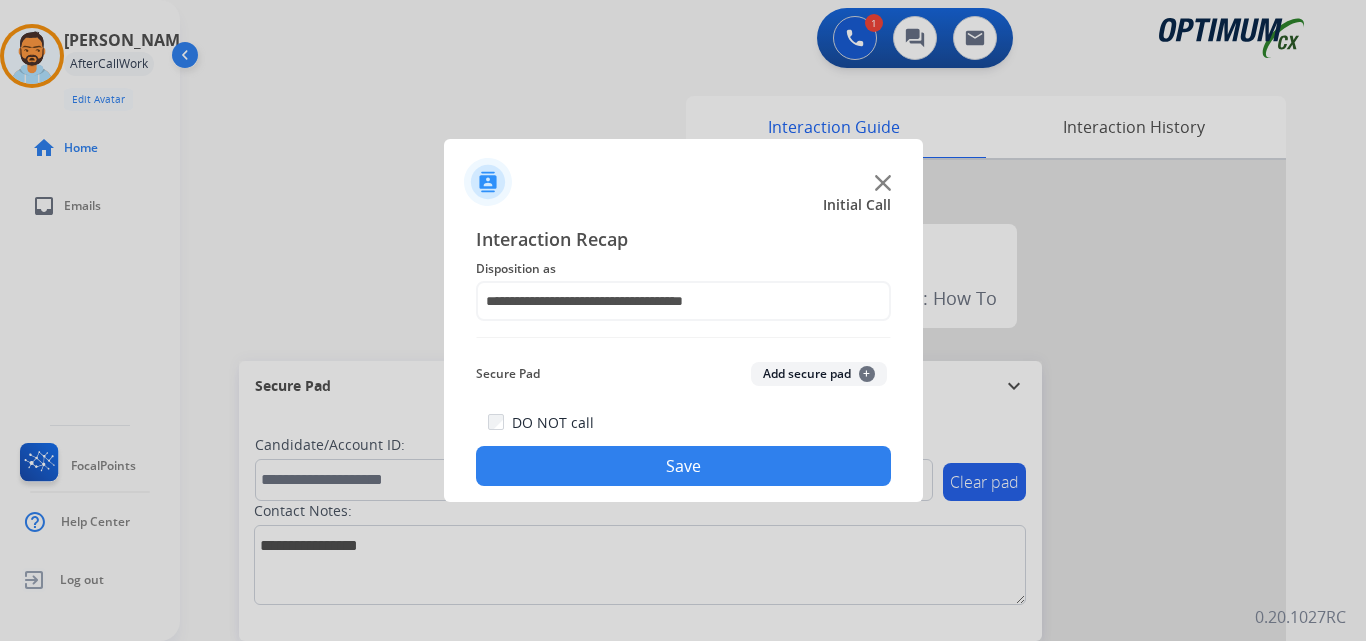 click on "Save" 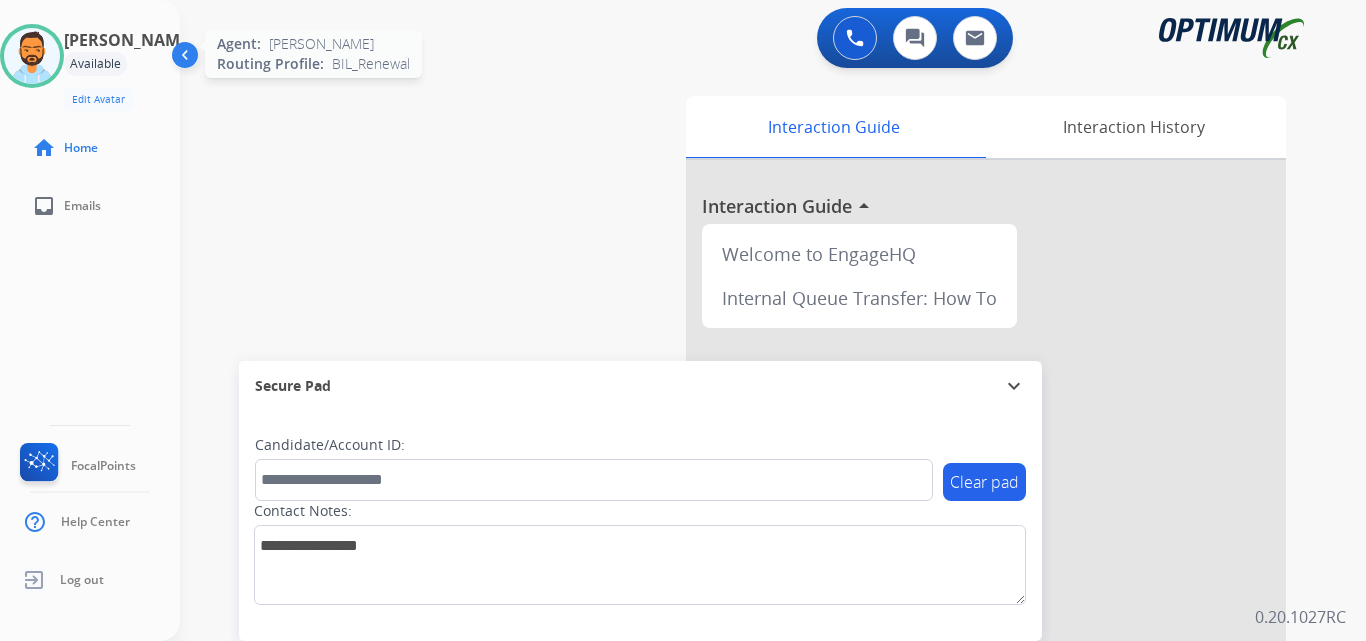 click at bounding box center (32, 56) 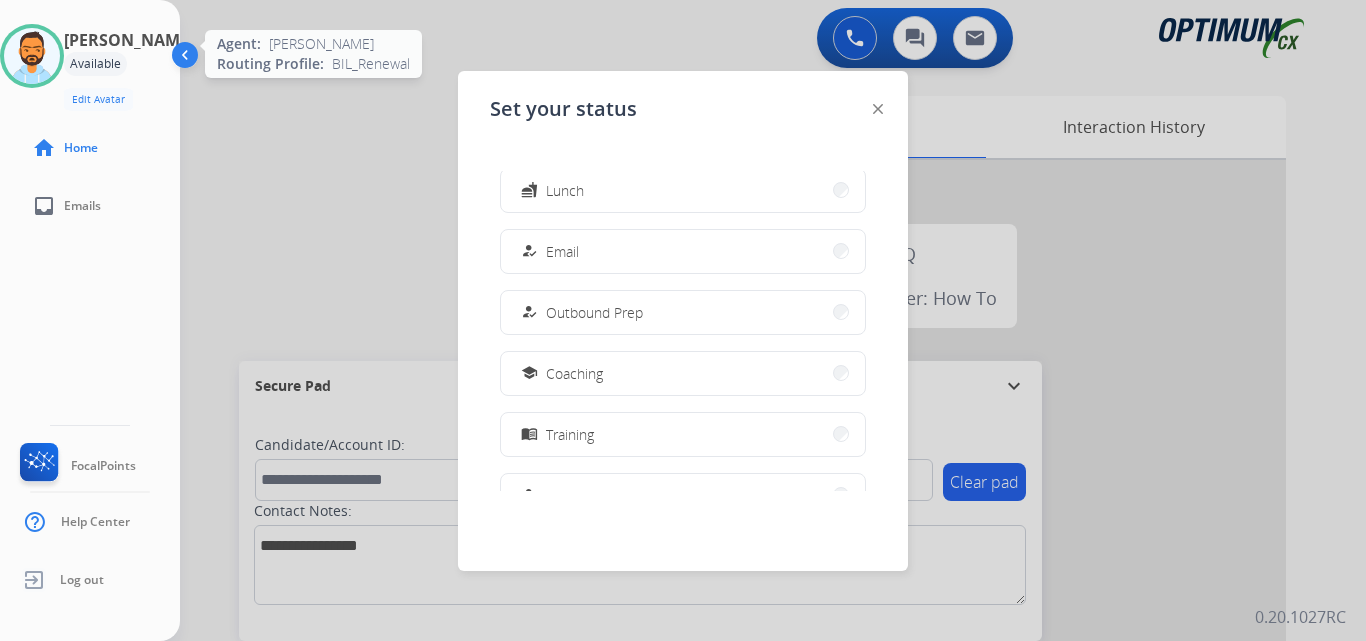 scroll, scrollTop: 499, scrollLeft: 0, axis: vertical 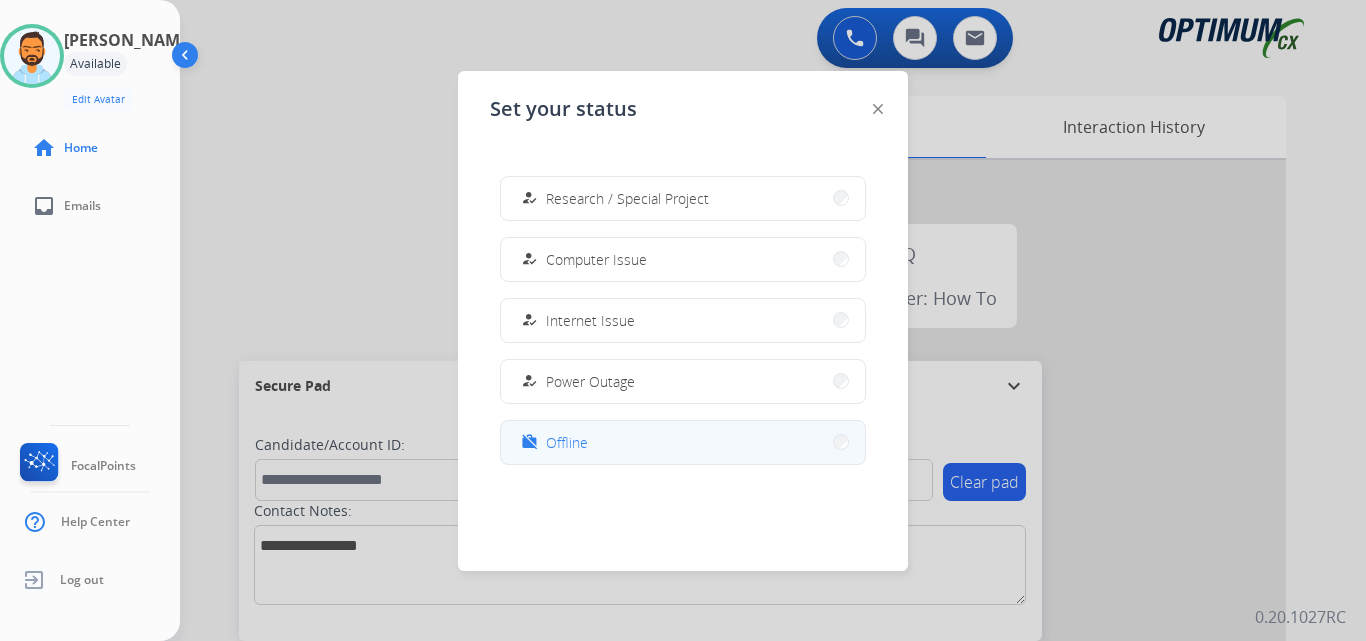 click on "work_off Offline" at bounding box center [683, 442] 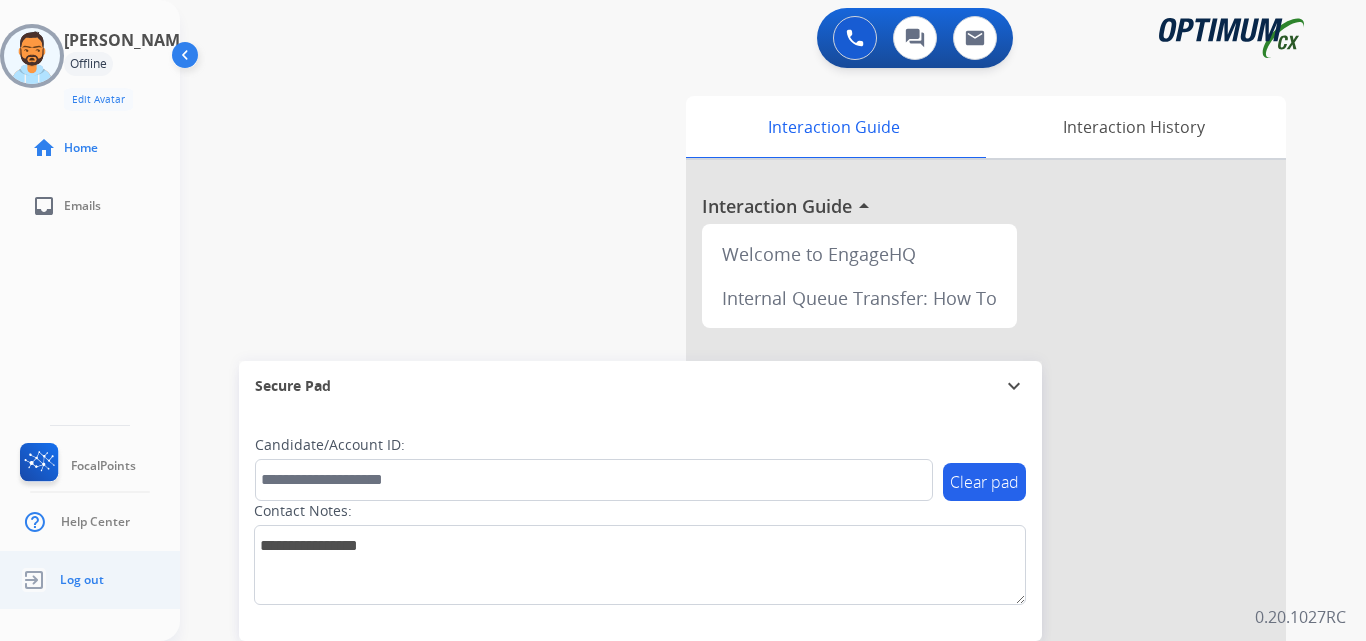 click on "Log out" 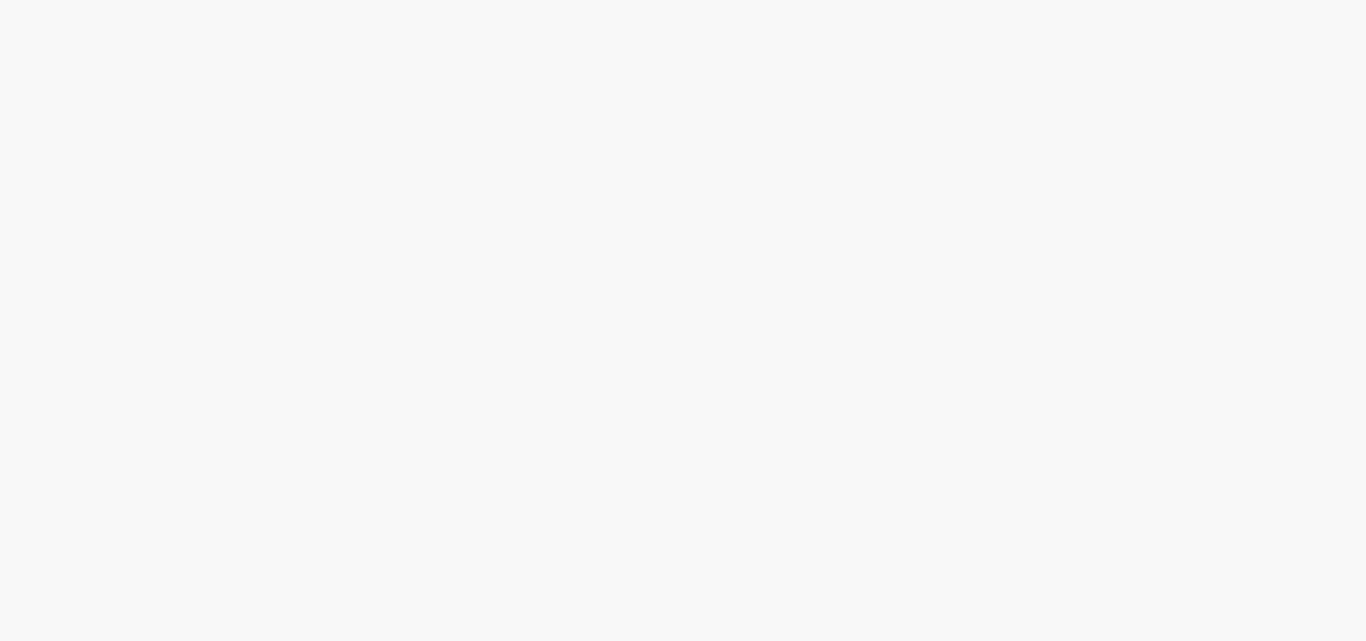 scroll, scrollTop: 0, scrollLeft: 0, axis: both 